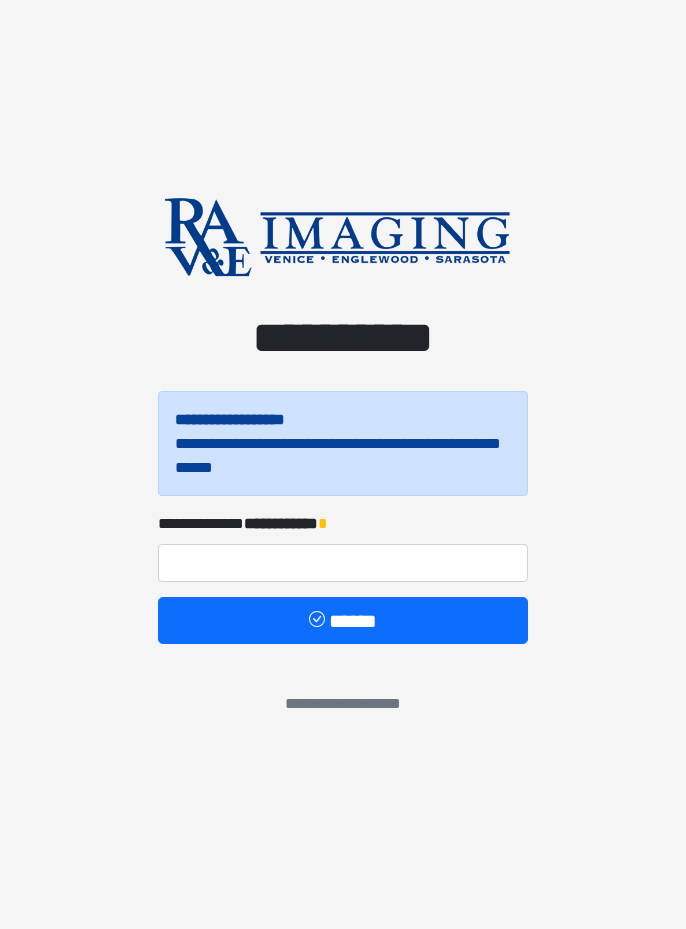 scroll, scrollTop: 0, scrollLeft: 0, axis: both 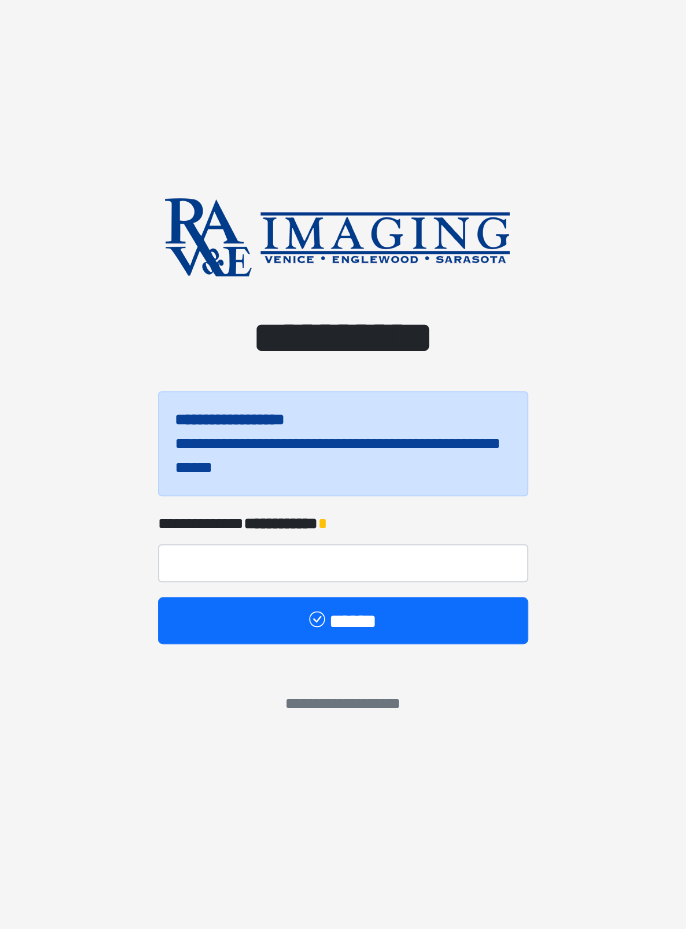 click on "**********" at bounding box center (281, 523) 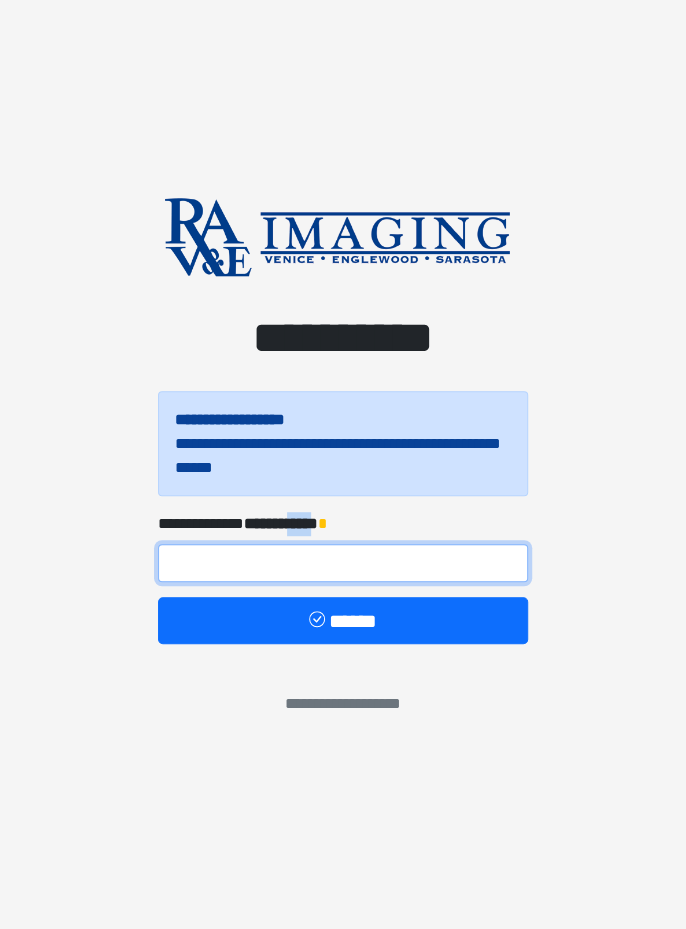 click at bounding box center [343, 563] 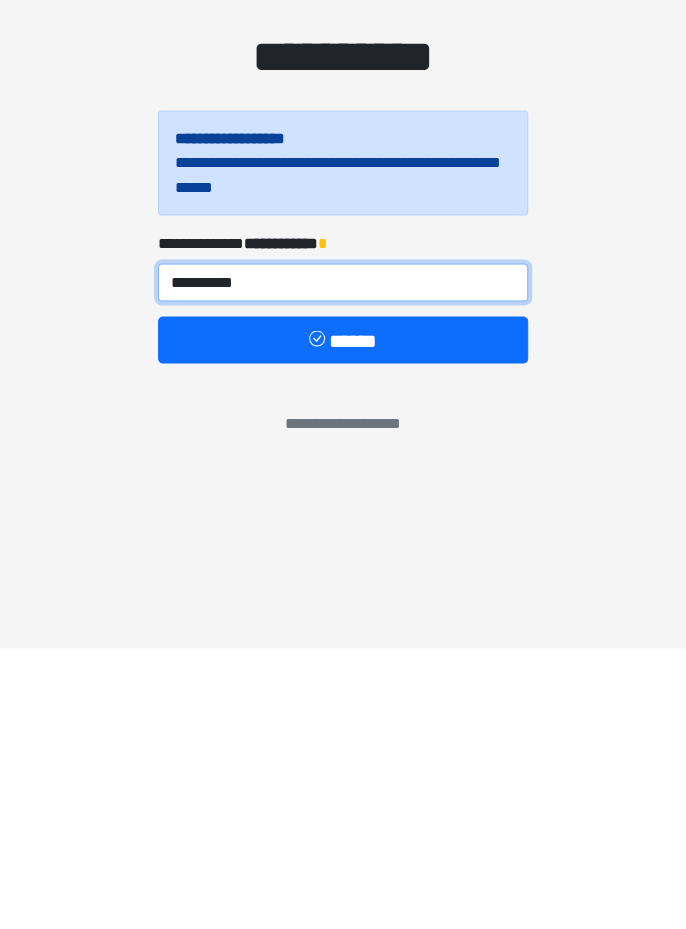 type on "**********" 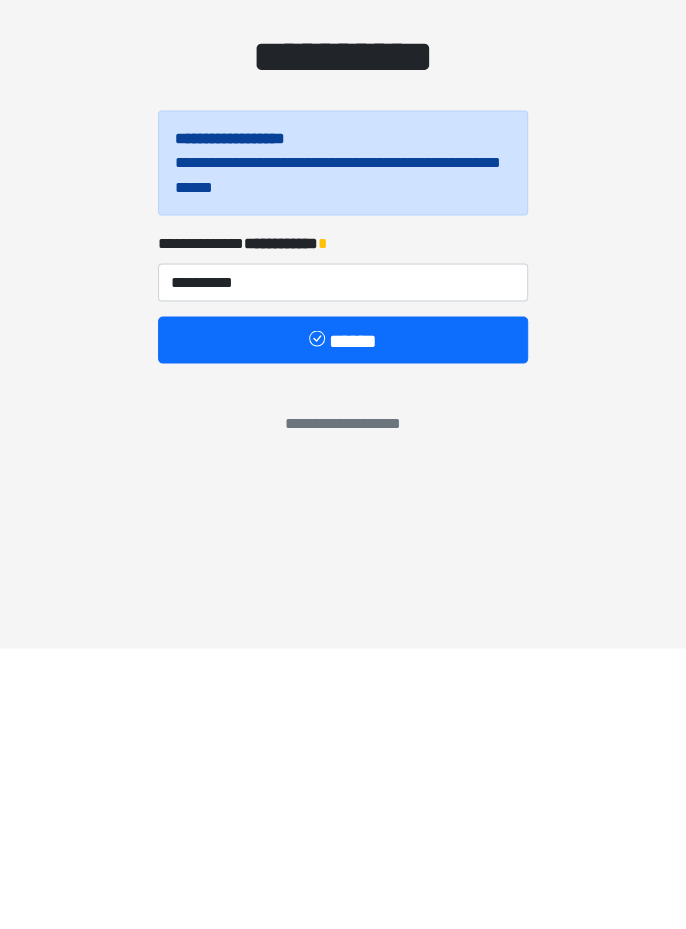 click on "******" at bounding box center [343, 620] 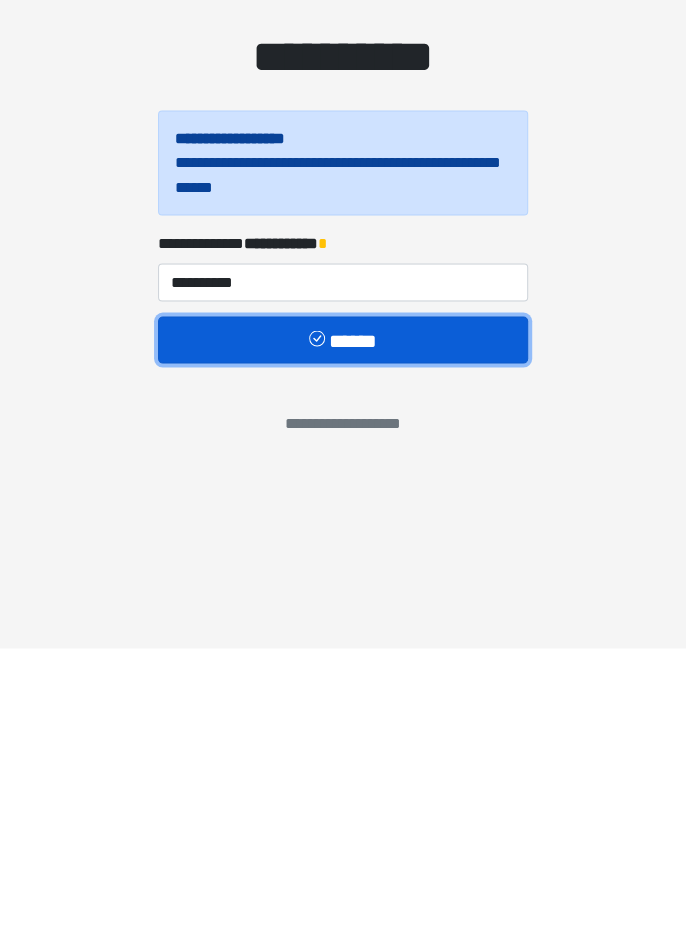 type 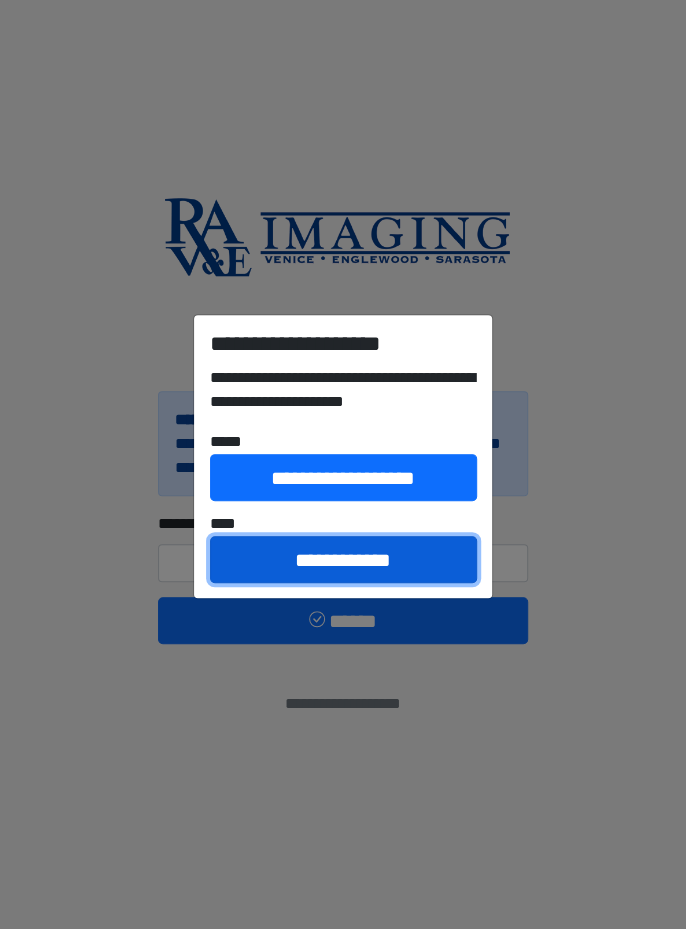 click on "**********" at bounding box center (343, 559) 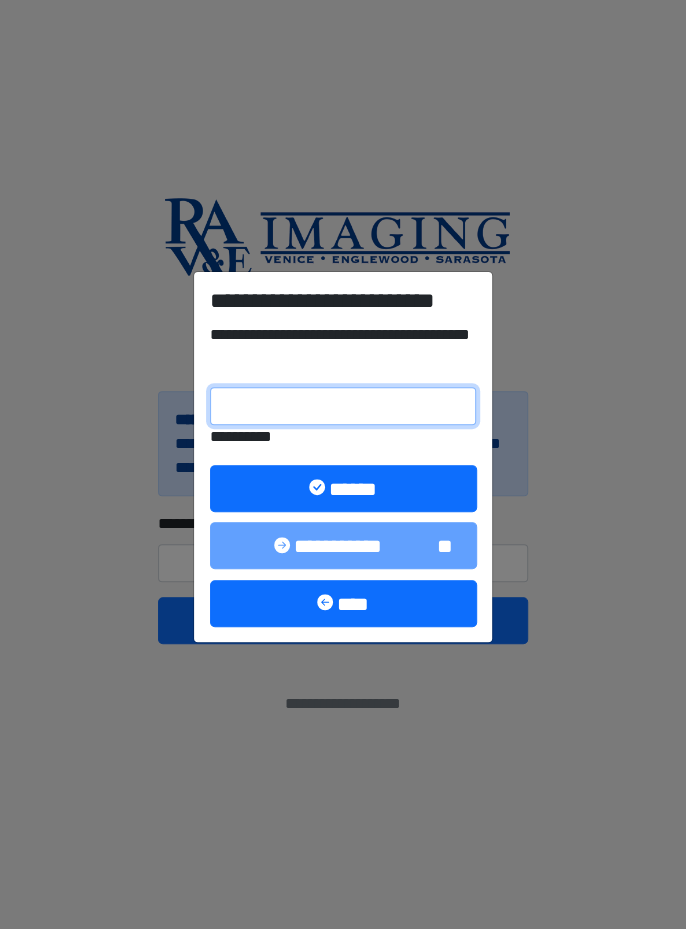 click on "**********" at bounding box center (343, 406) 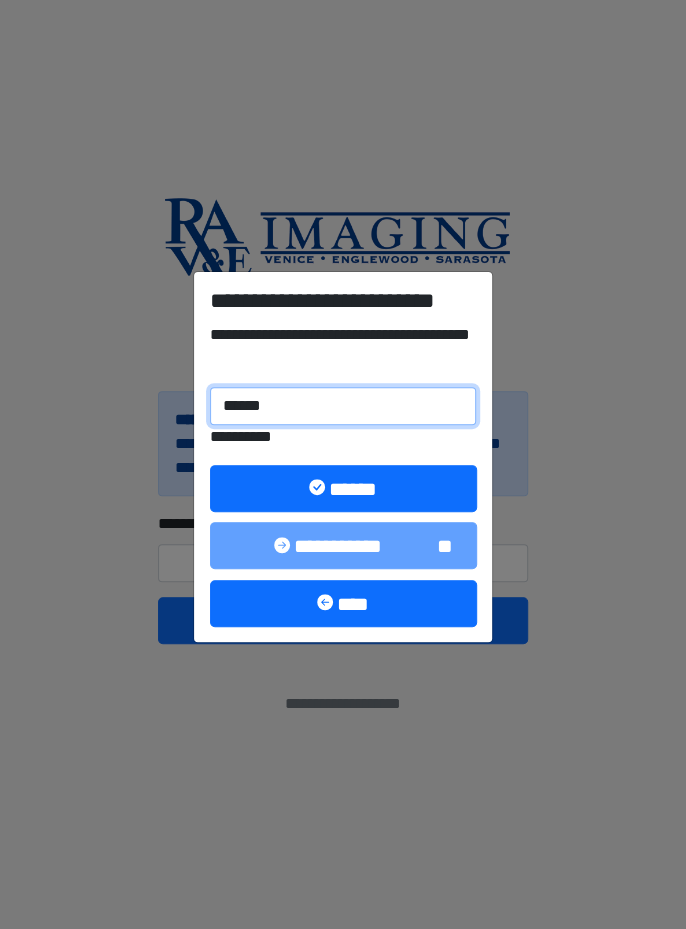 type on "******" 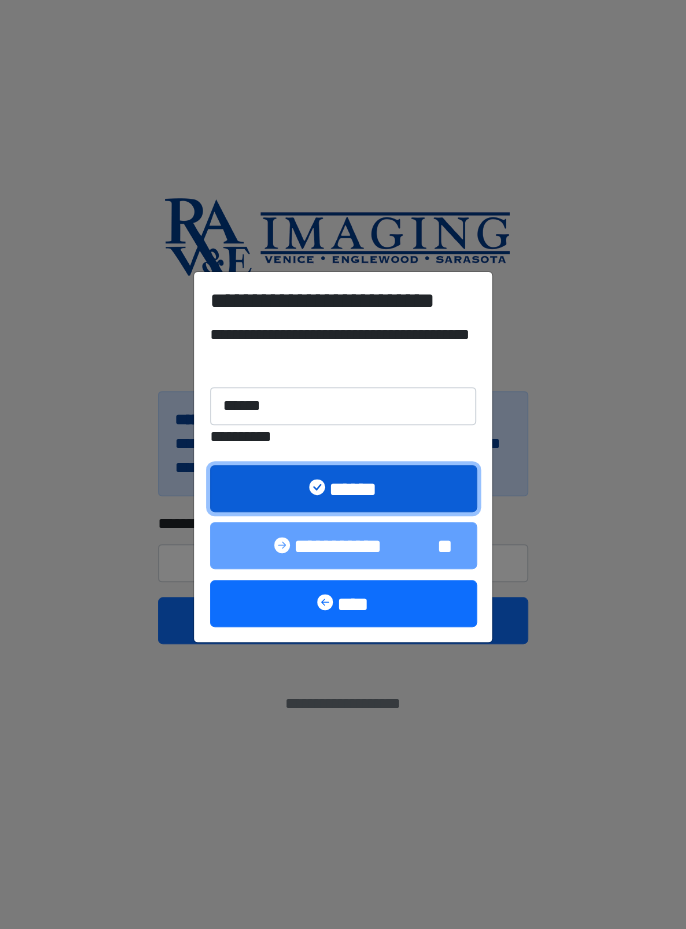 click on "******" at bounding box center [343, 488] 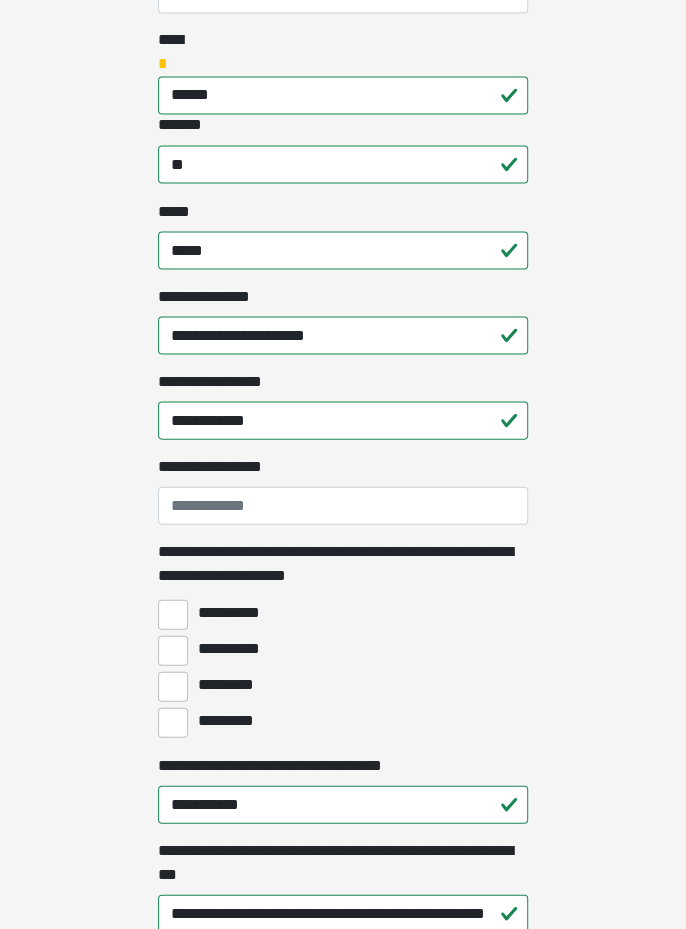scroll, scrollTop: 1065, scrollLeft: 0, axis: vertical 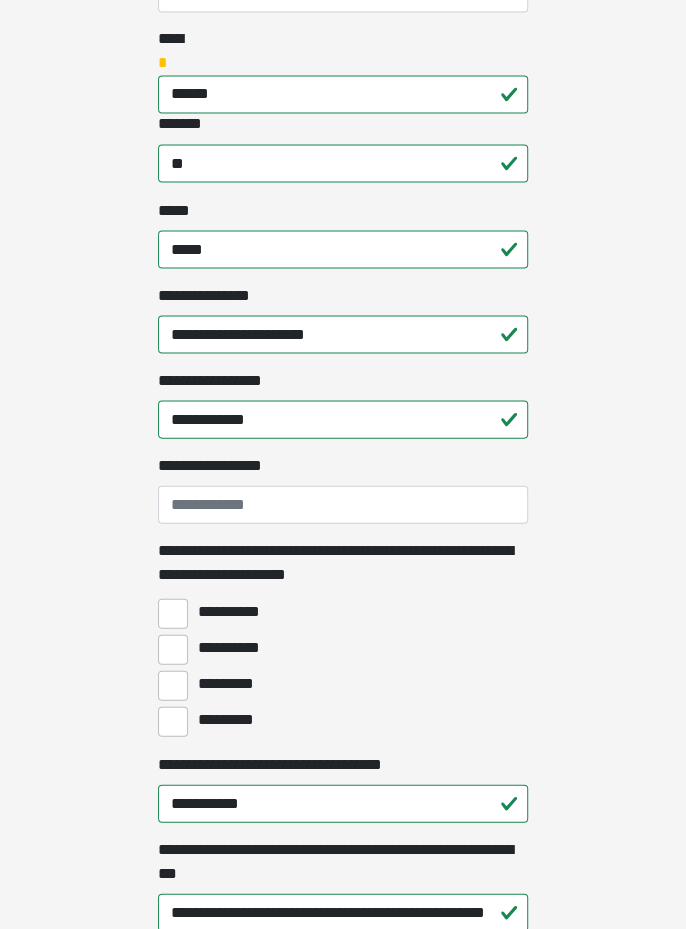 click on "**********" at bounding box center (343, -601) 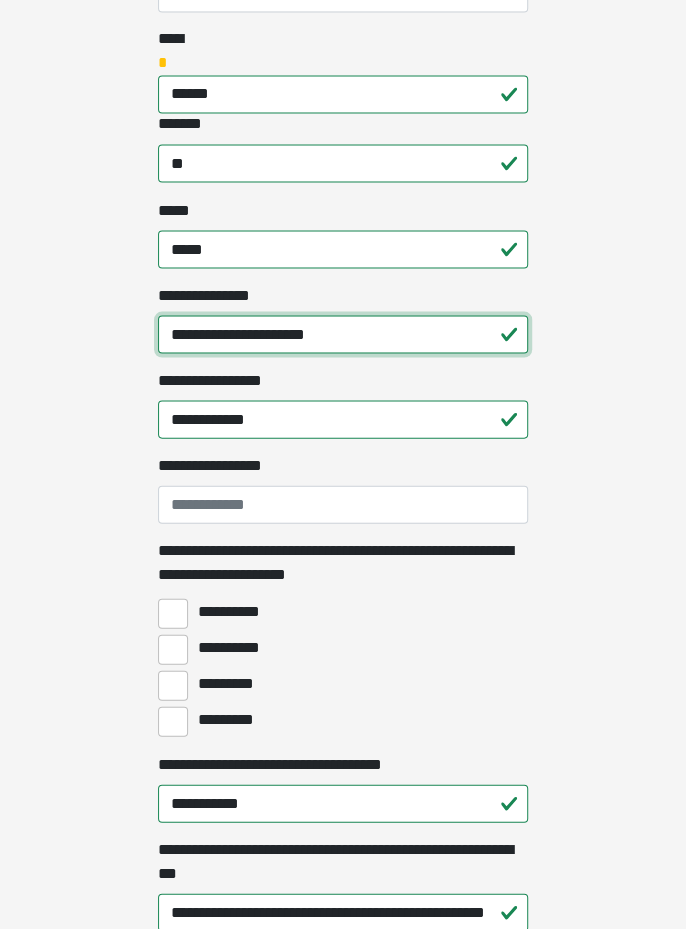 click on "**********" at bounding box center [343, 334] 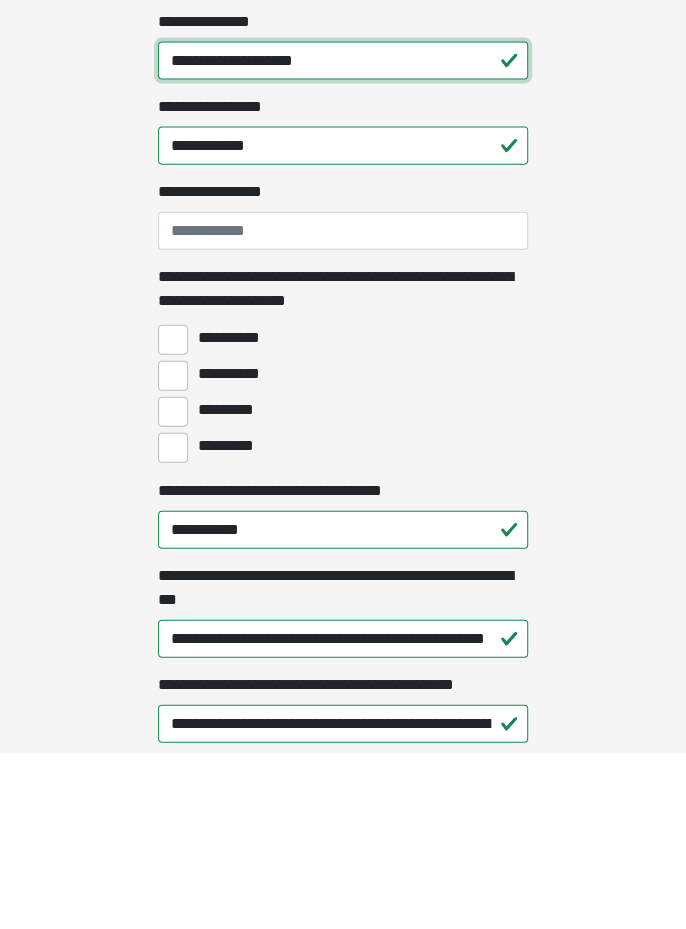 scroll, scrollTop: 1161, scrollLeft: 0, axis: vertical 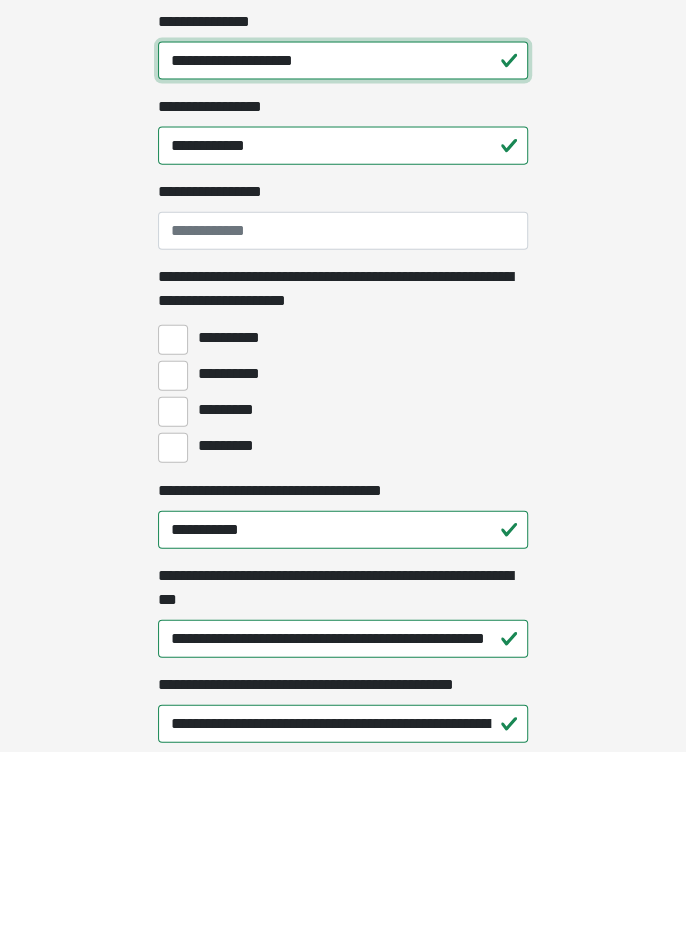 type on "**********" 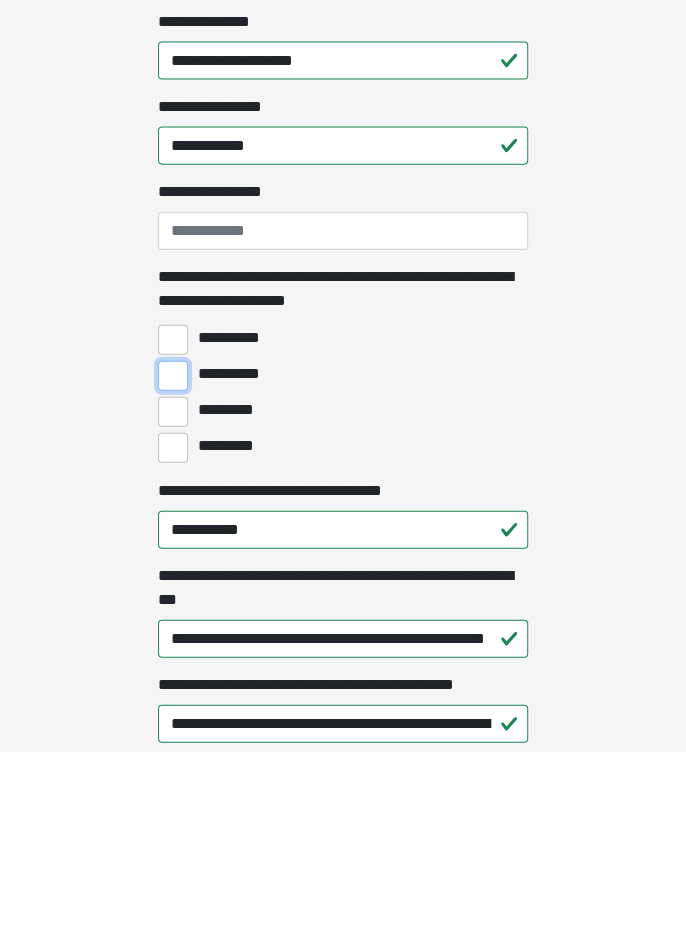 click on "**********" at bounding box center (173, 553) 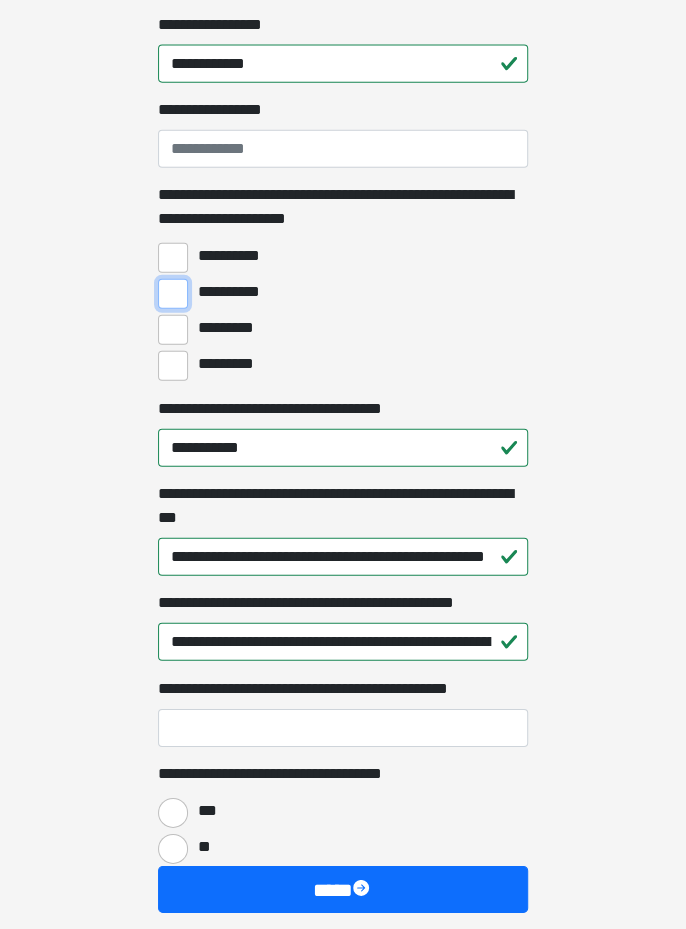 scroll, scrollTop: 1426, scrollLeft: 0, axis: vertical 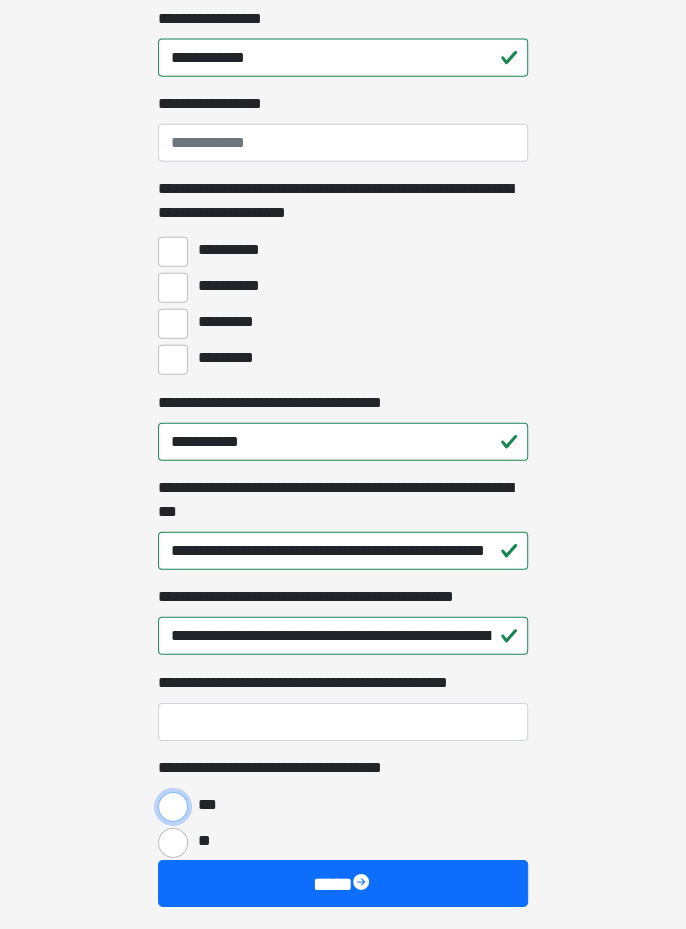 click on "***" at bounding box center (173, 807) 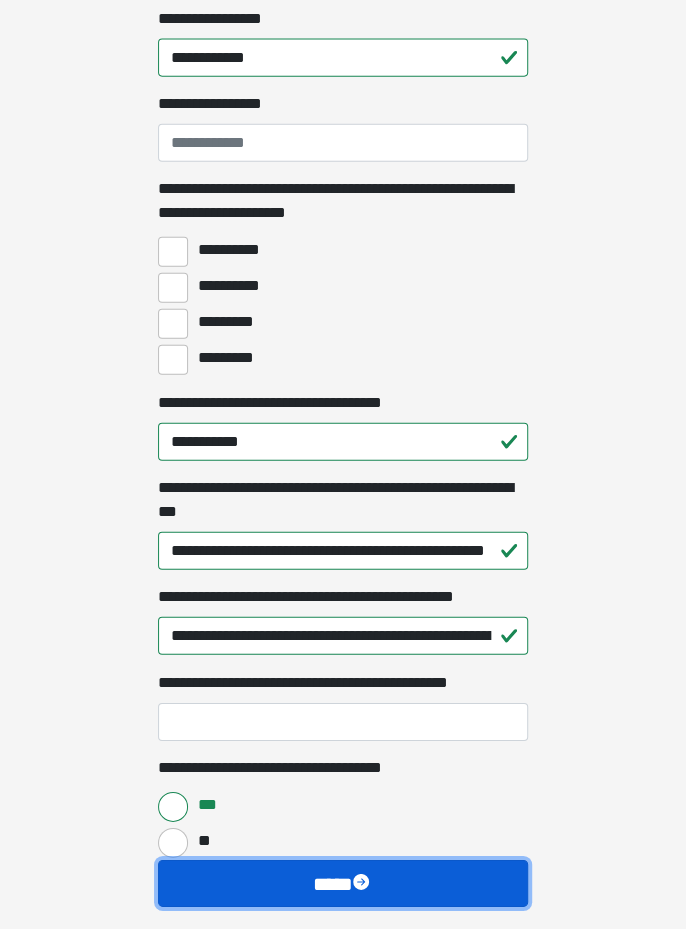 click on "****" at bounding box center (343, 883) 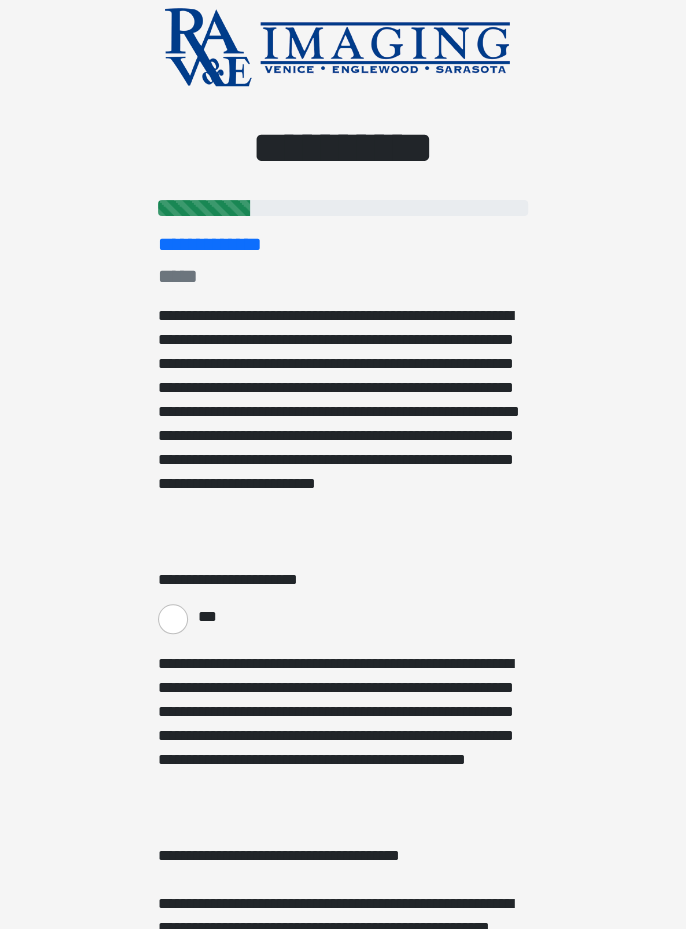 scroll, scrollTop: 48, scrollLeft: 0, axis: vertical 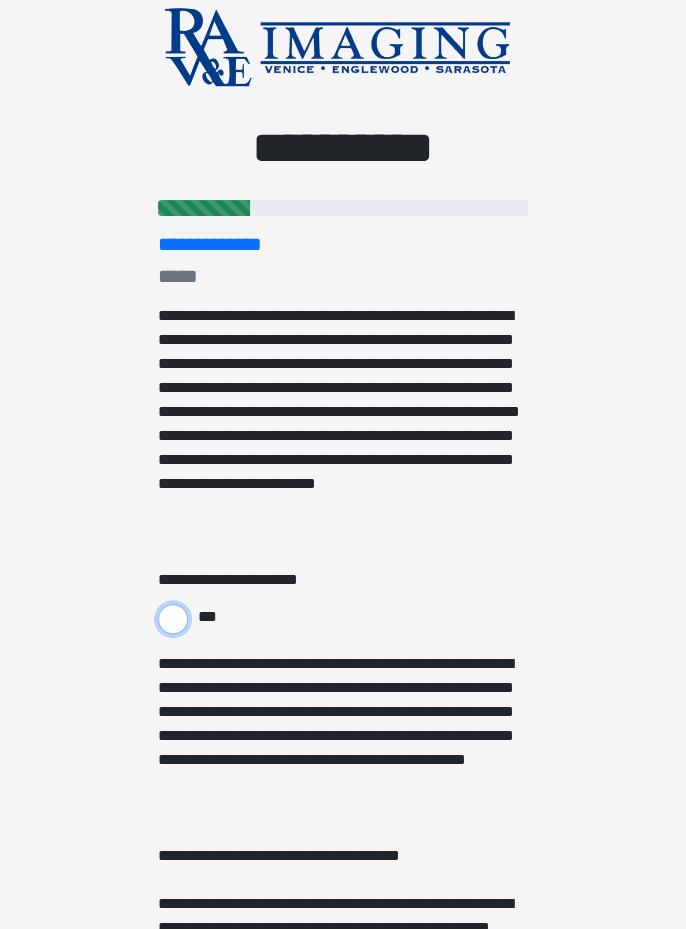 click on "***" at bounding box center [173, 619] 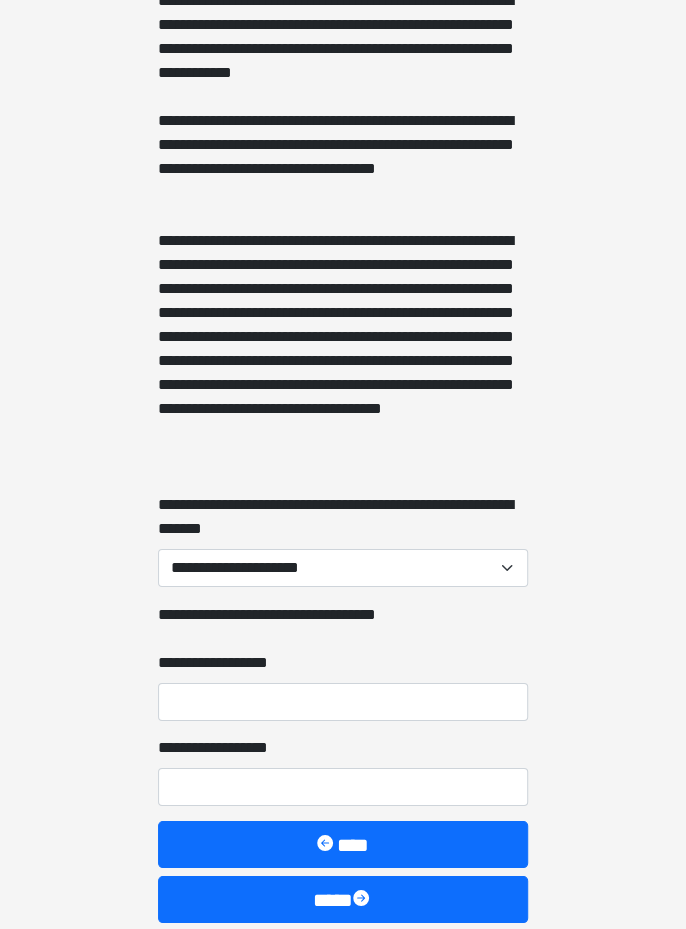 scroll, scrollTop: 1744, scrollLeft: 0, axis: vertical 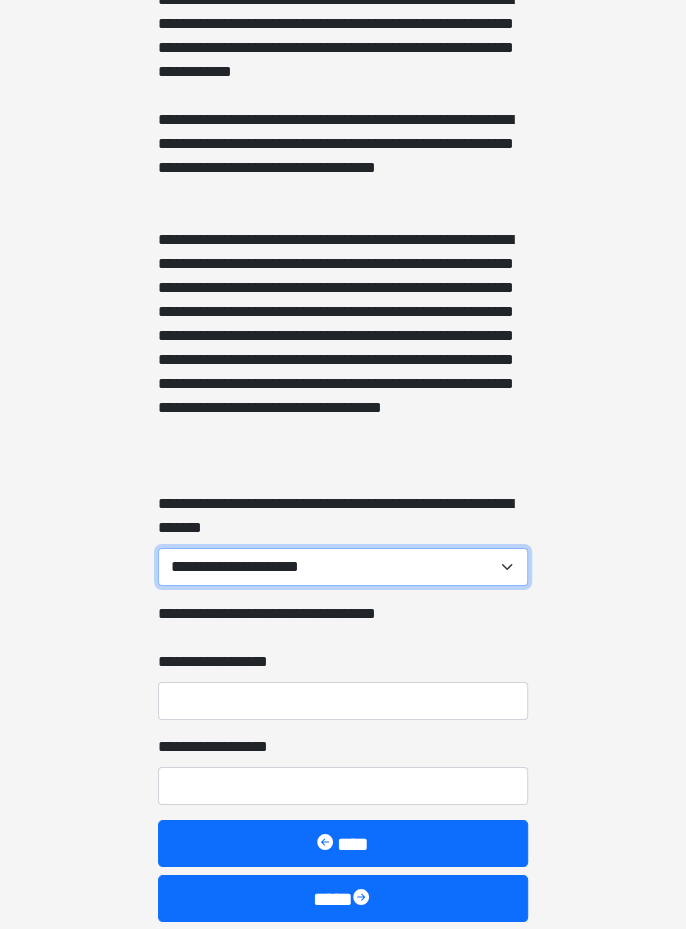 click on "**********" at bounding box center [343, 567] 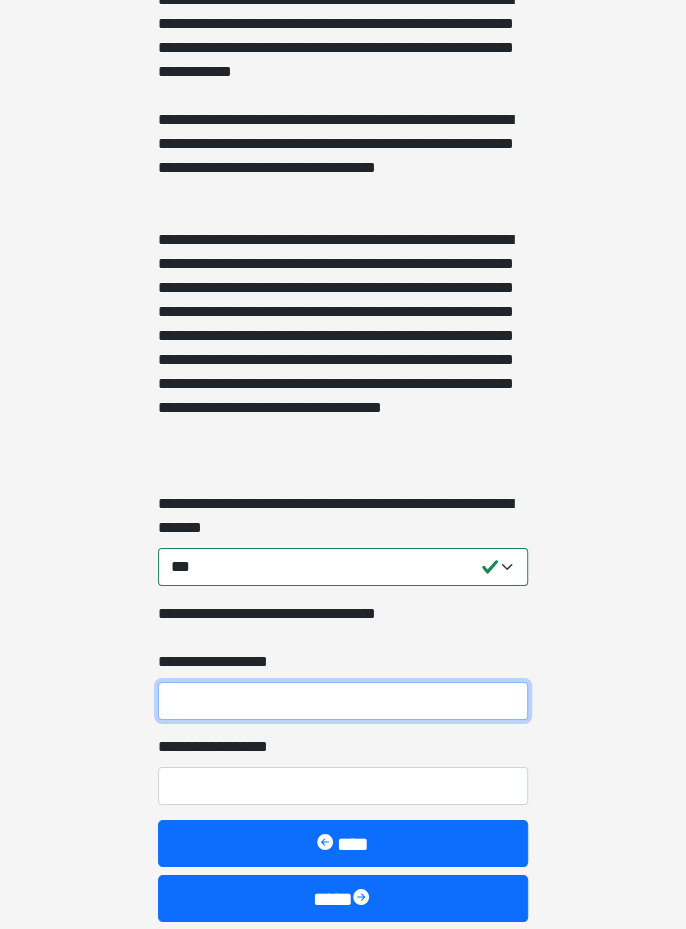 click on "**********" at bounding box center [343, 701] 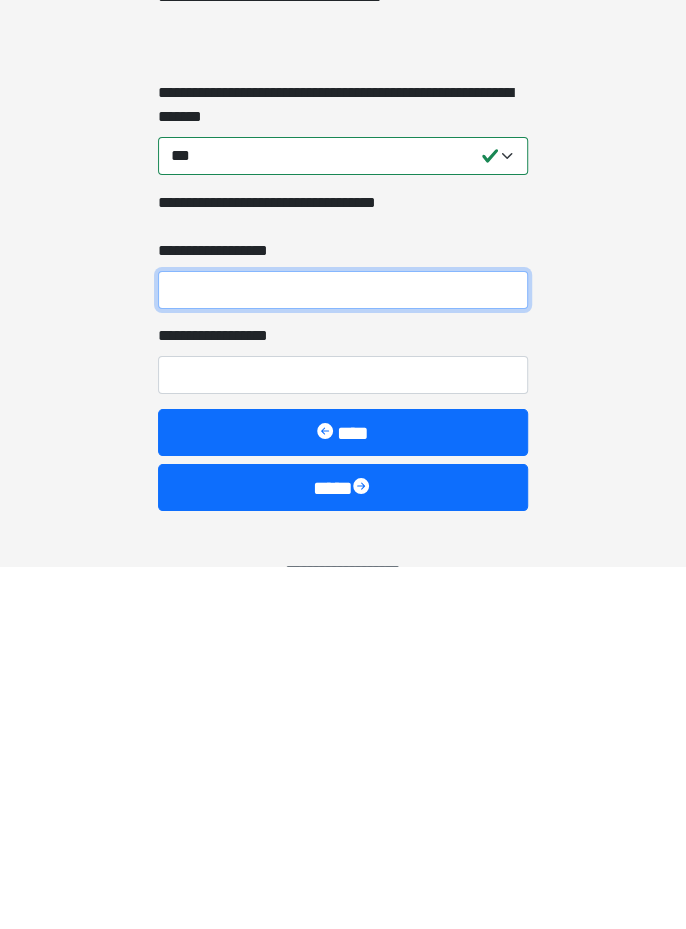 scroll, scrollTop: 1795, scrollLeft: 0, axis: vertical 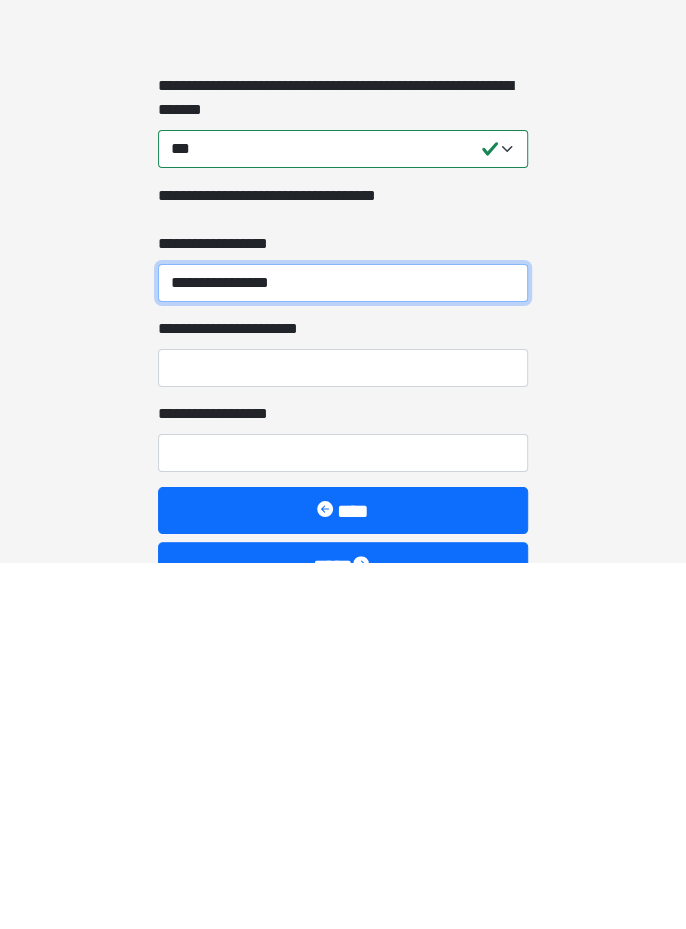 type on "**********" 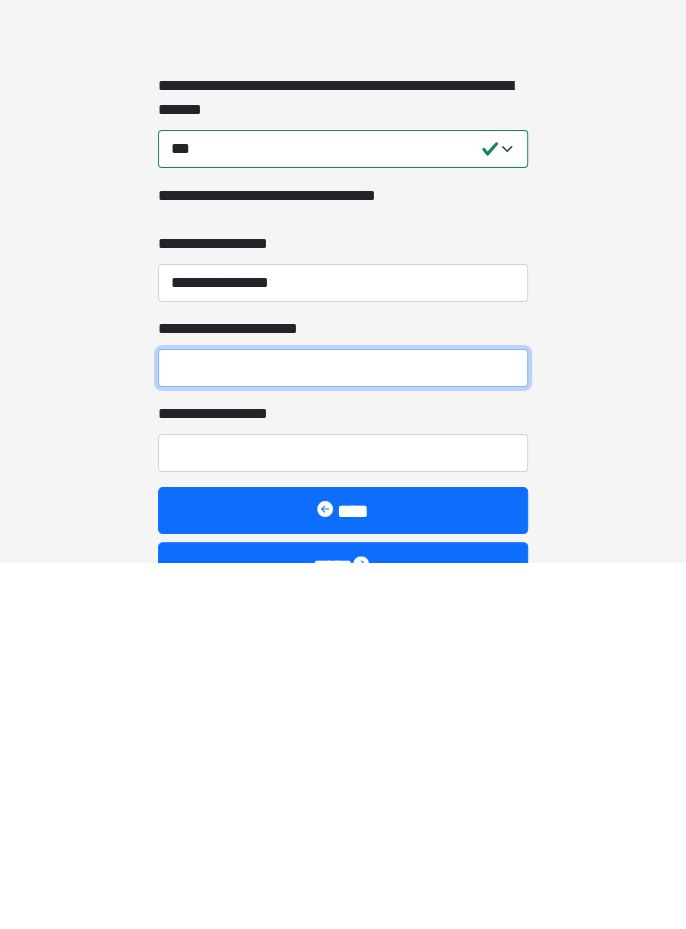 click on "**********" at bounding box center [343, 734] 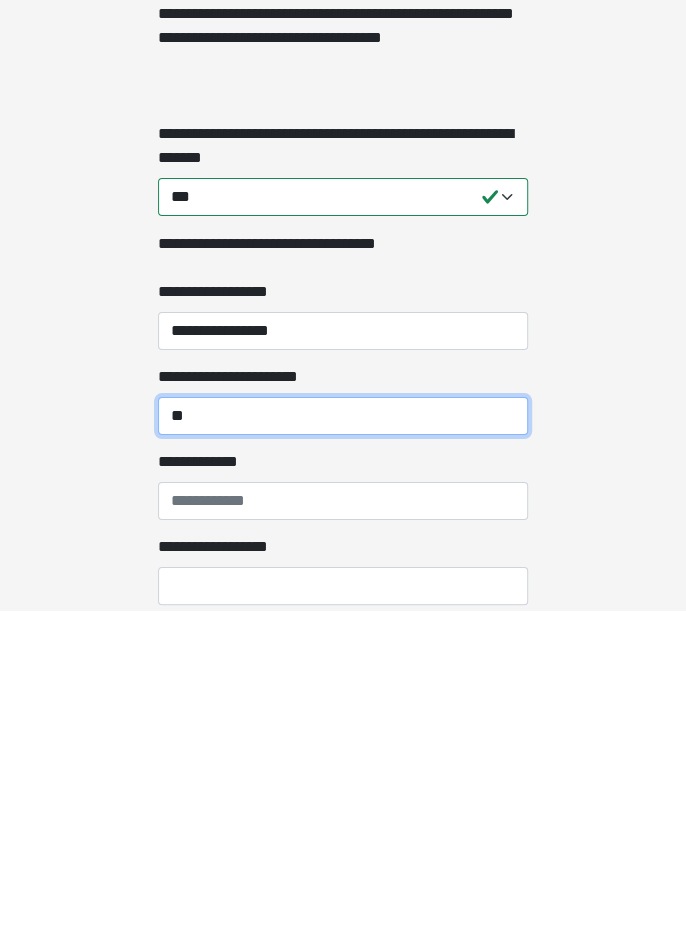 type on "*" 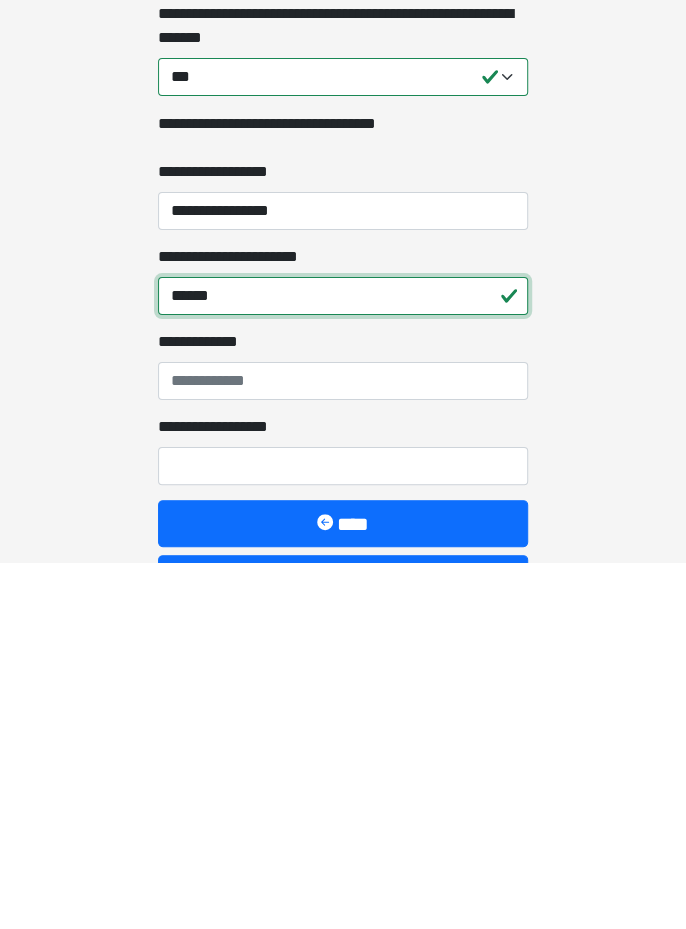 scroll, scrollTop: 1869, scrollLeft: 0, axis: vertical 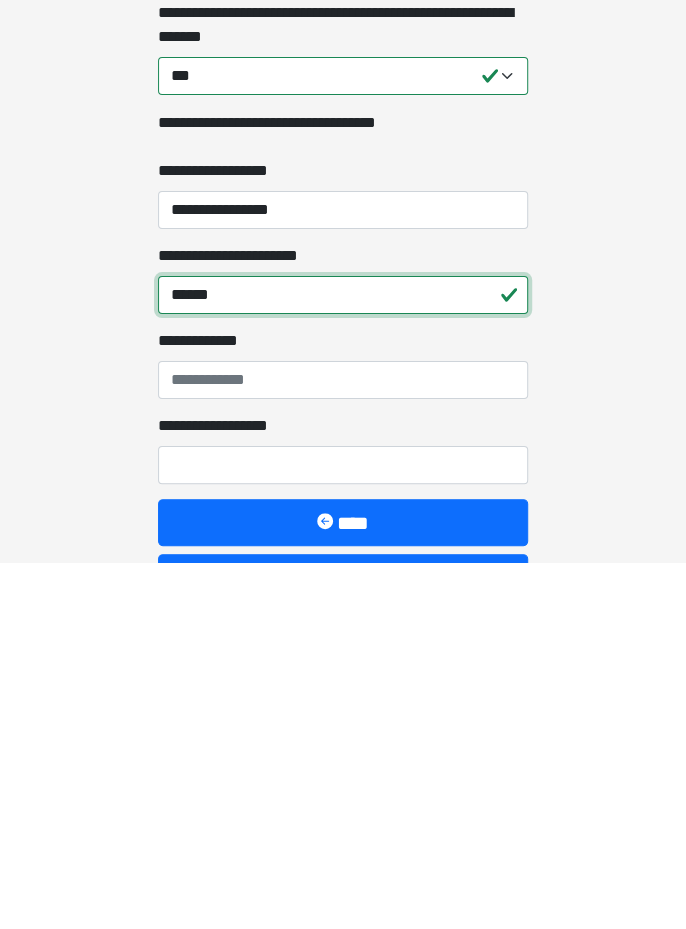 type on "******" 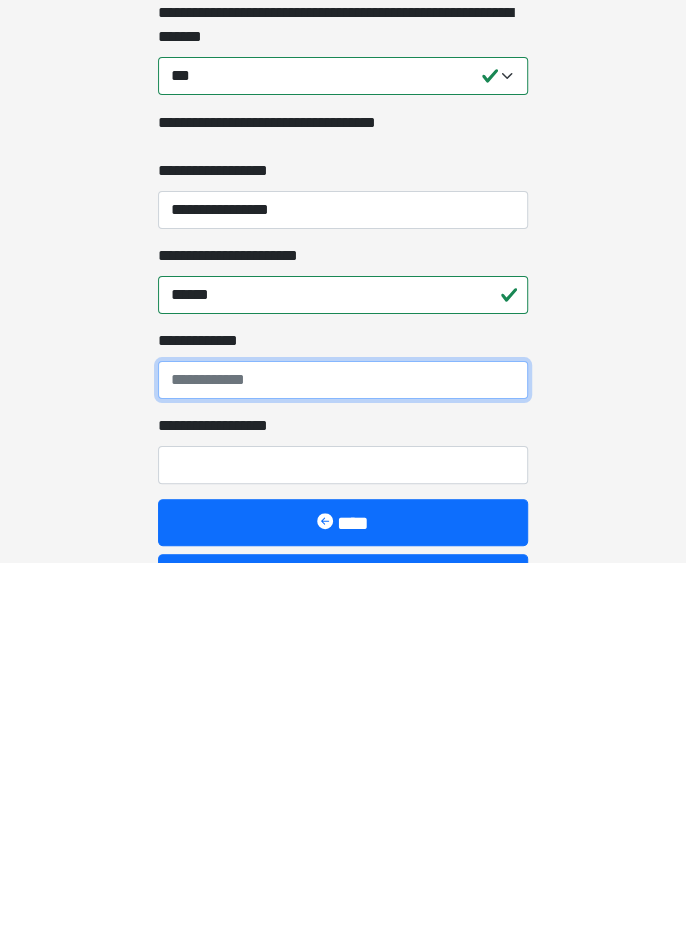 click on "**********" at bounding box center [343, 746] 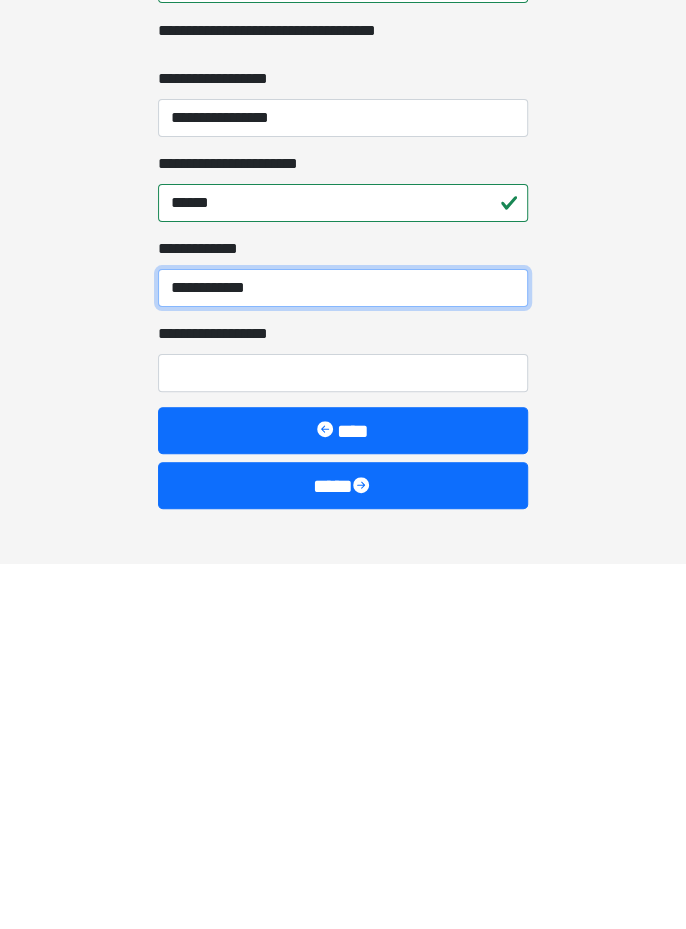 type on "**********" 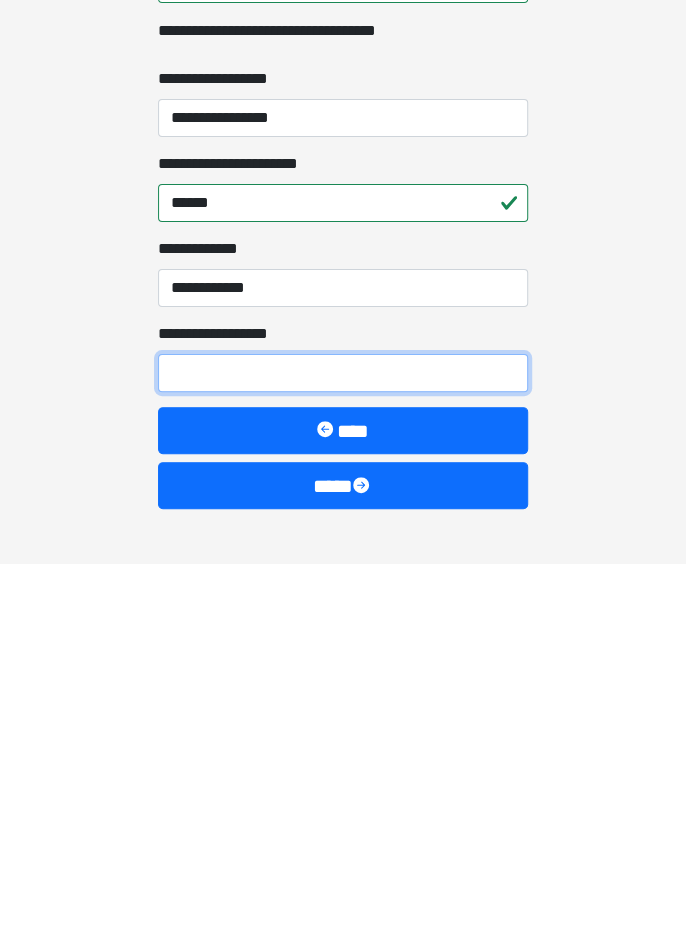 click on "**********" at bounding box center (343, 739) 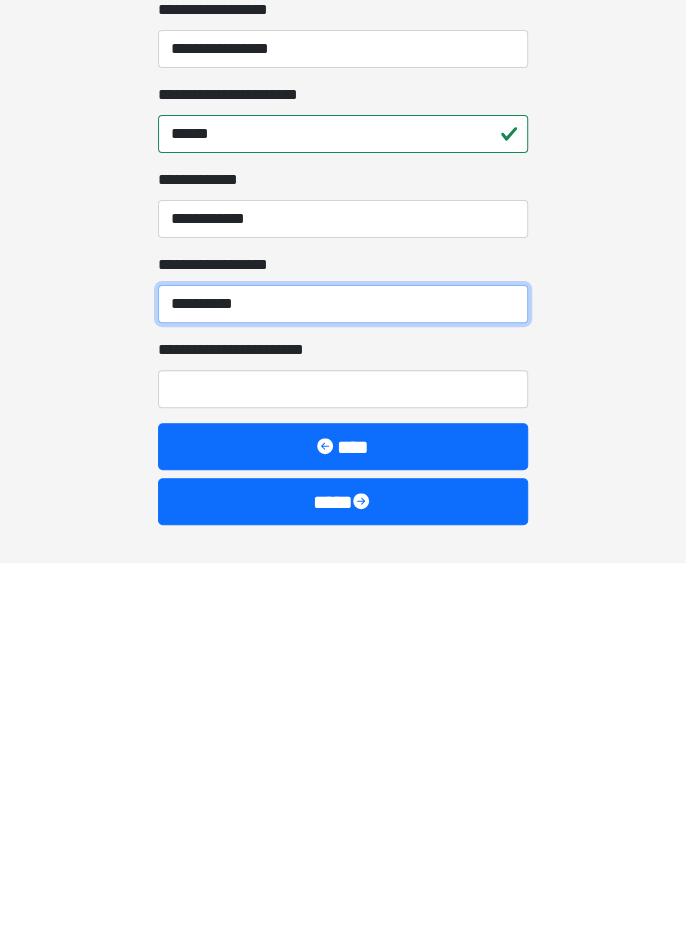 scroll, scrollTop: 2031, scrollLeft: 0, axis: vertical 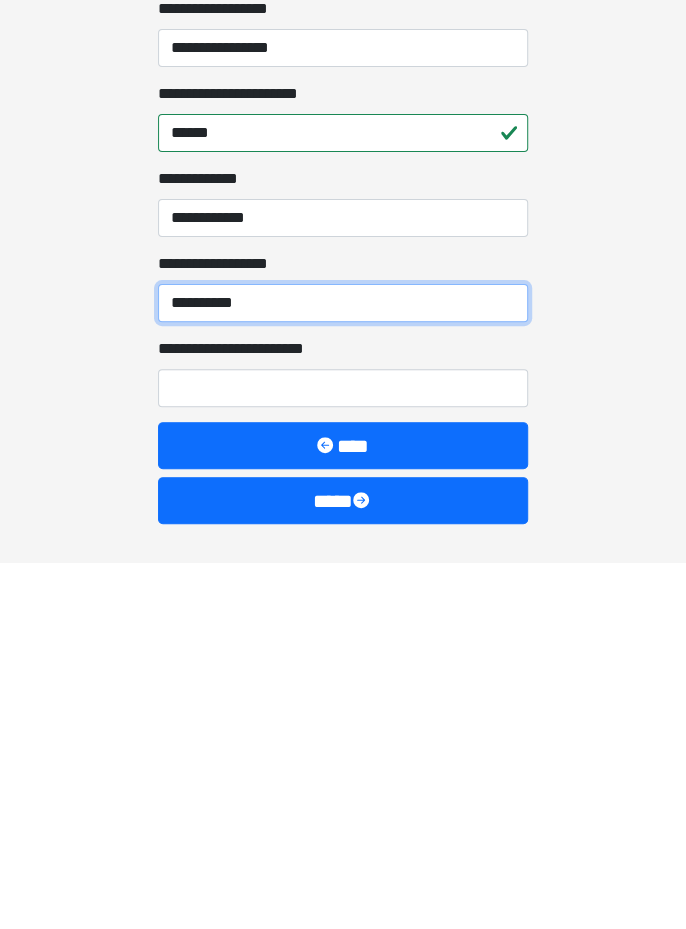 type on "**********" 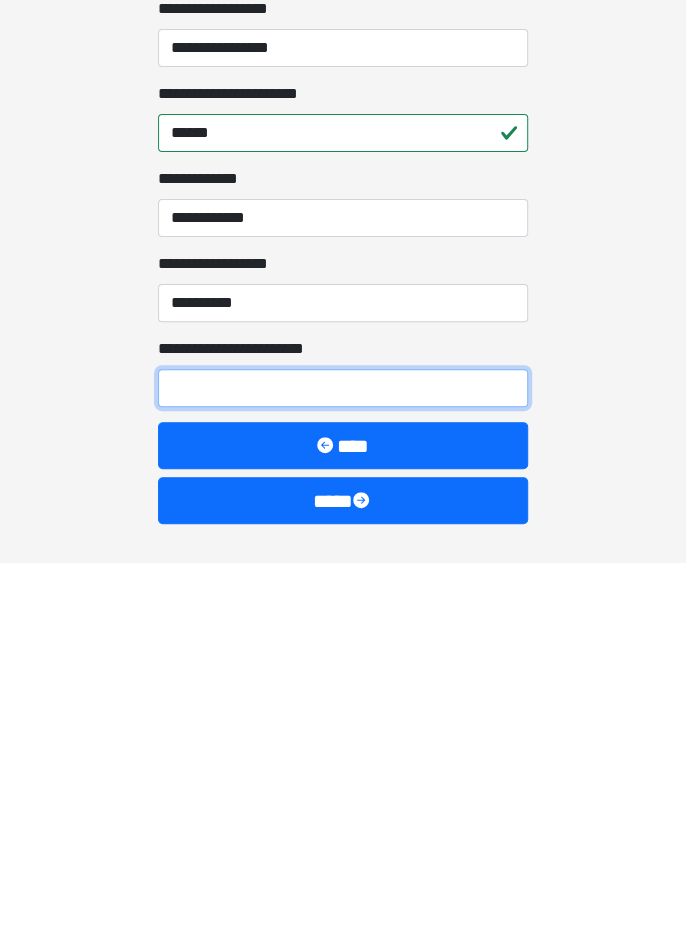 click on "**********" at bounding box center (343, 754) 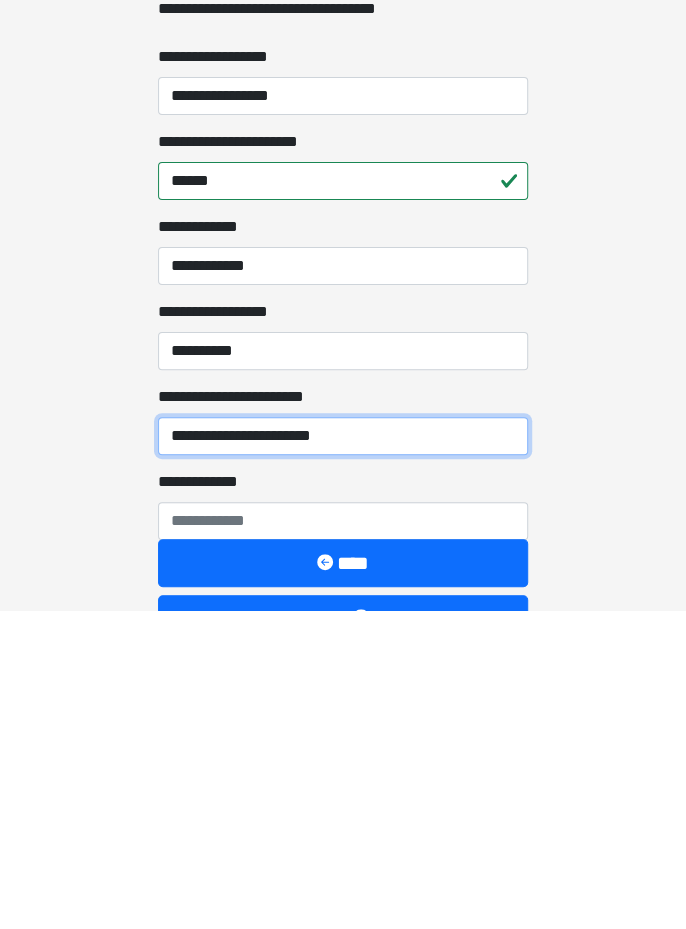 type on "**********" 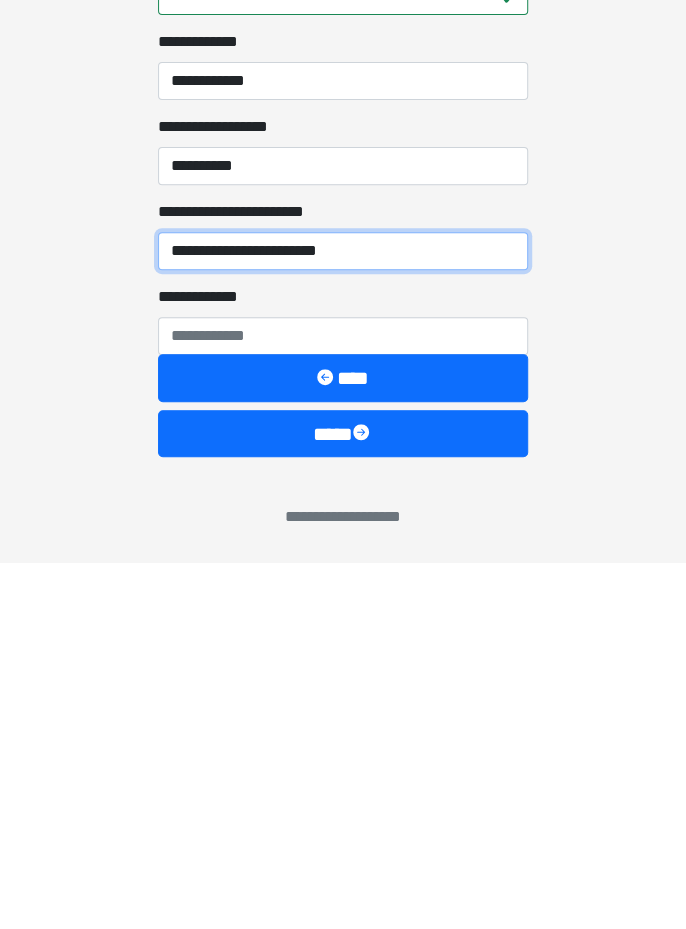 scroll, scrollTop: 2169, scrollLeft: 0, axis: vertical 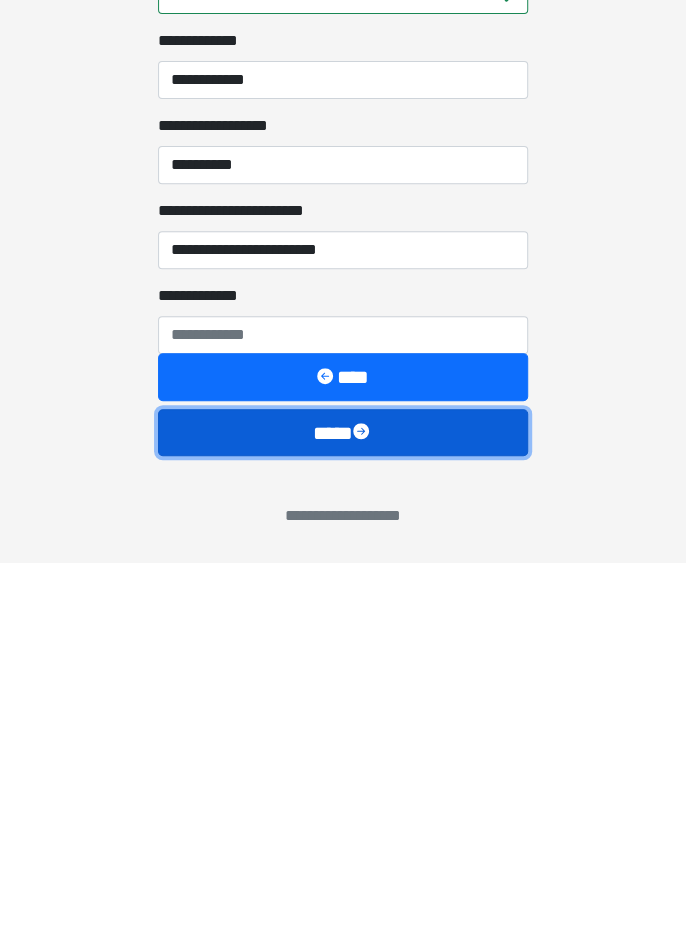 click at bounding box center [363, 799] 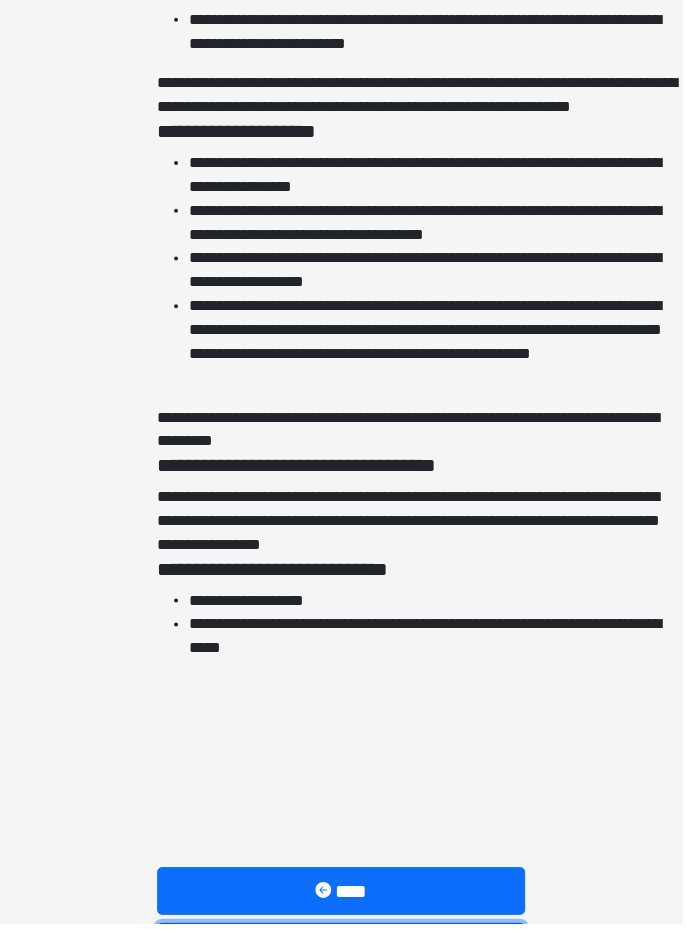 scroll, scrollTop: 4166, scrollLeft: 0, axis: vertical 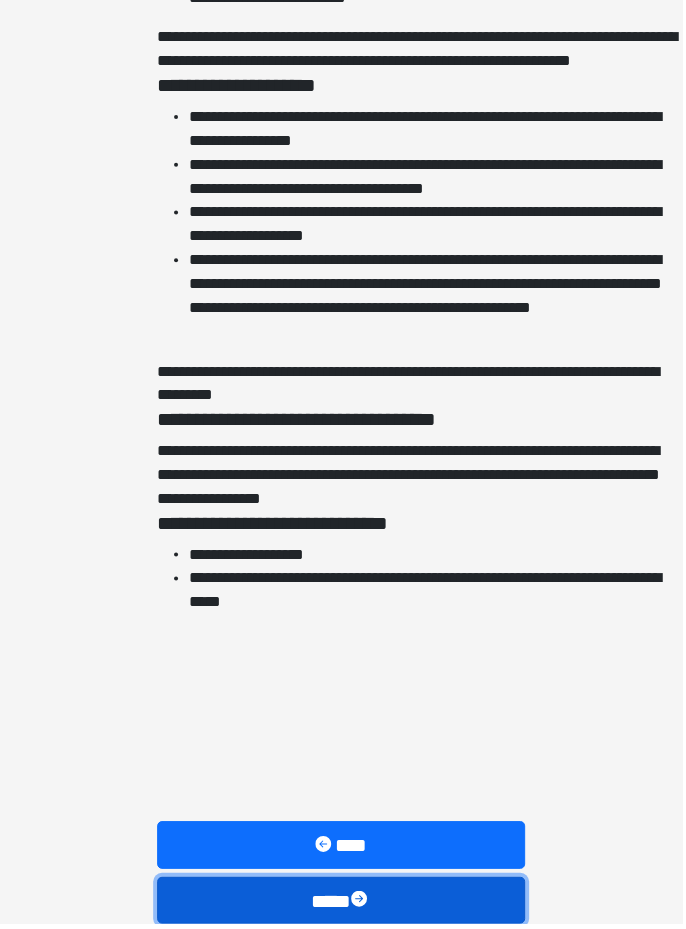 click on "****" at bounding box center (343, 905) 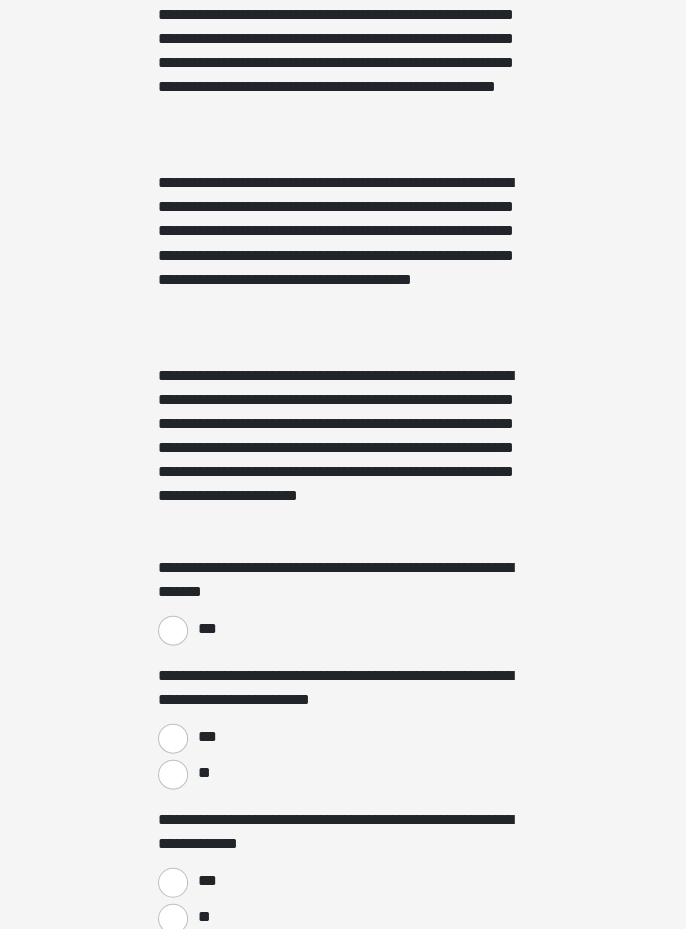 scroll, scrollTop: 952, scrollLeft: 0, axis: vertical 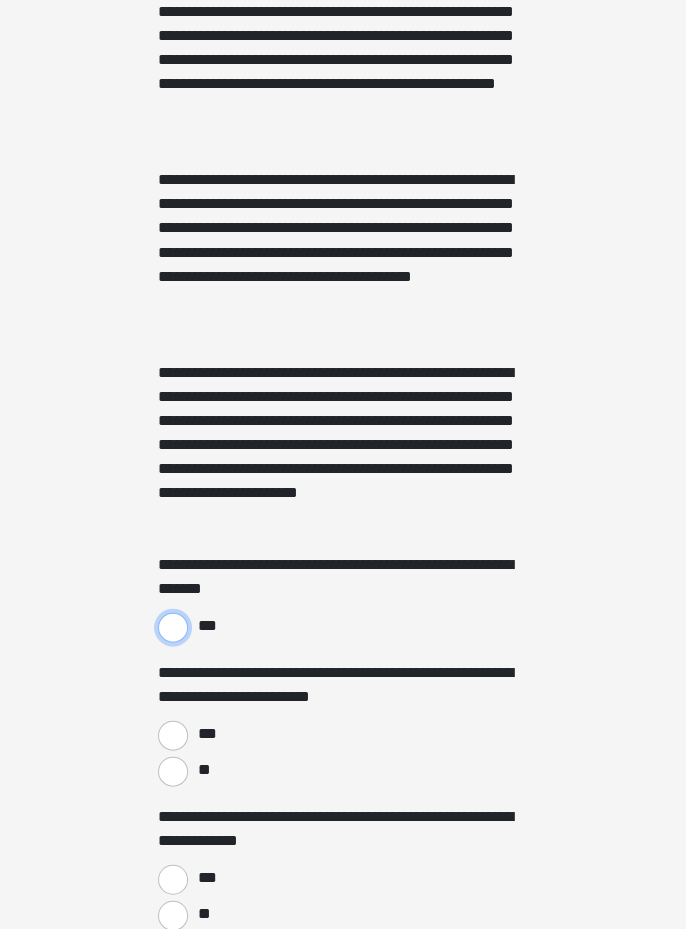 click on "***" at bounding box center [173, 627] 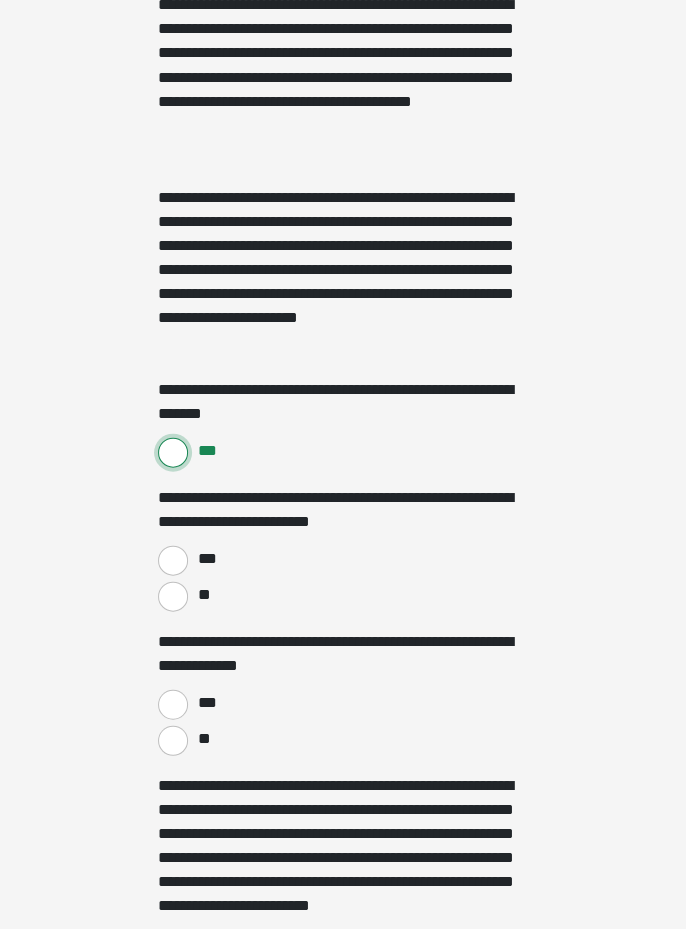 scroll, scrollTop: 1128, scrollLeft: 0, axis: vertical 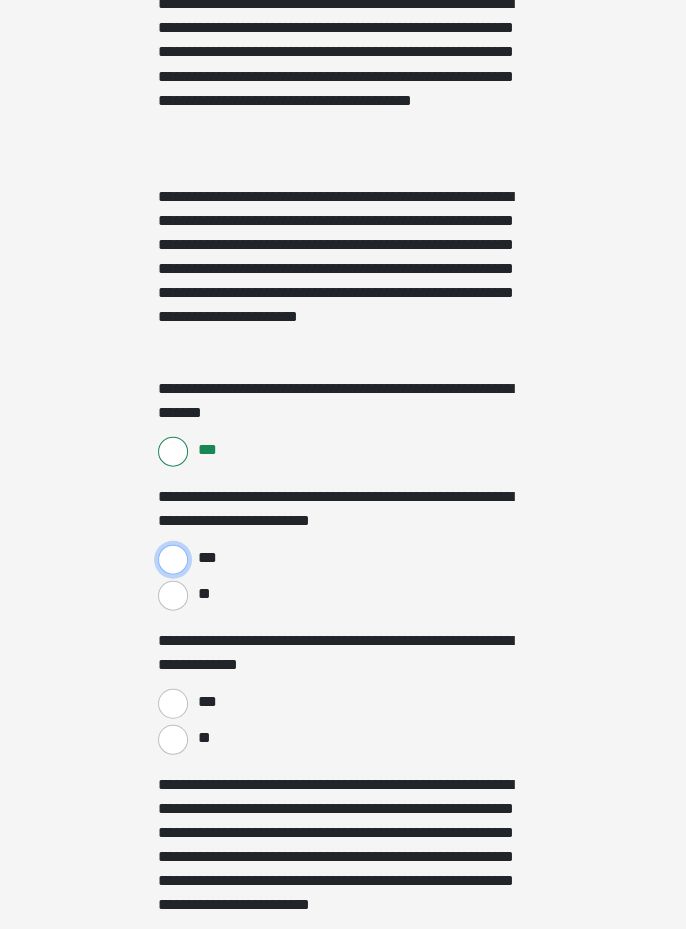 click on "***" at bounding box center (173, 559) 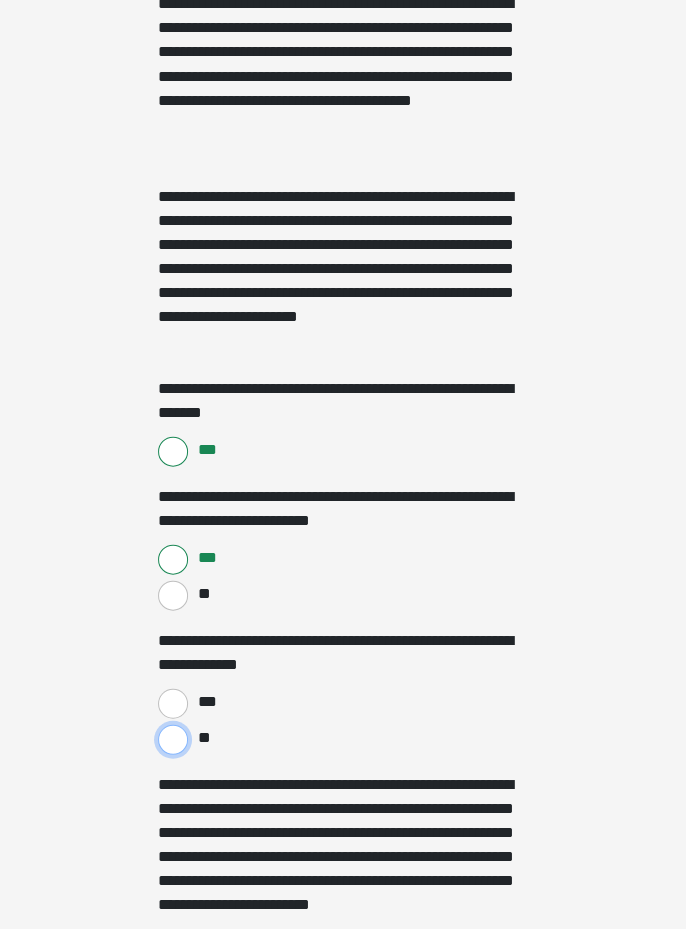 click on "**" at bounding box center (173, 739) 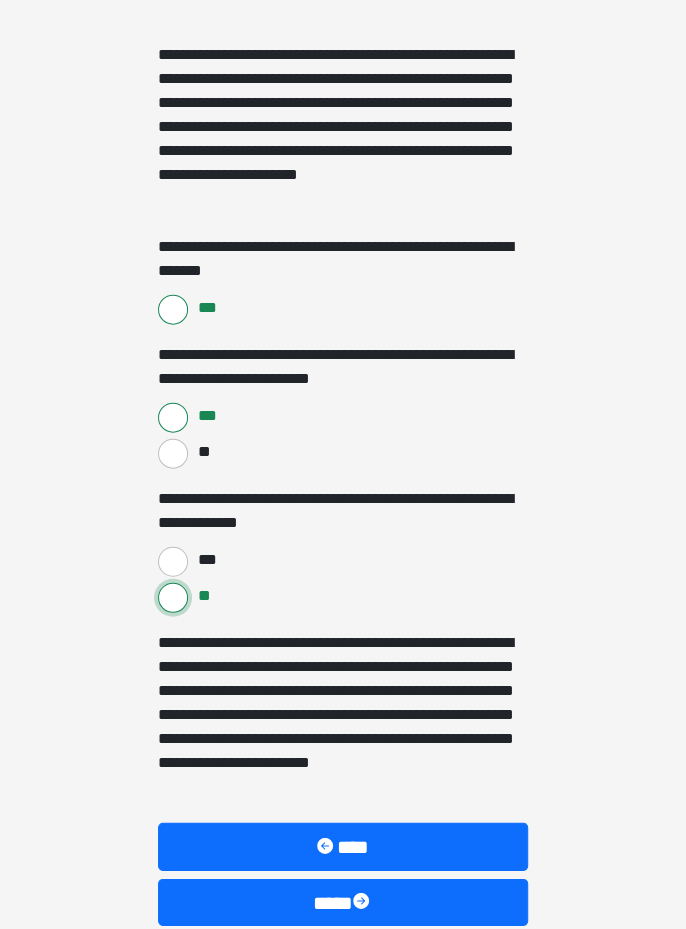 scroll, scrollTop: 1262, scrollLeft: 0, axis: vertical 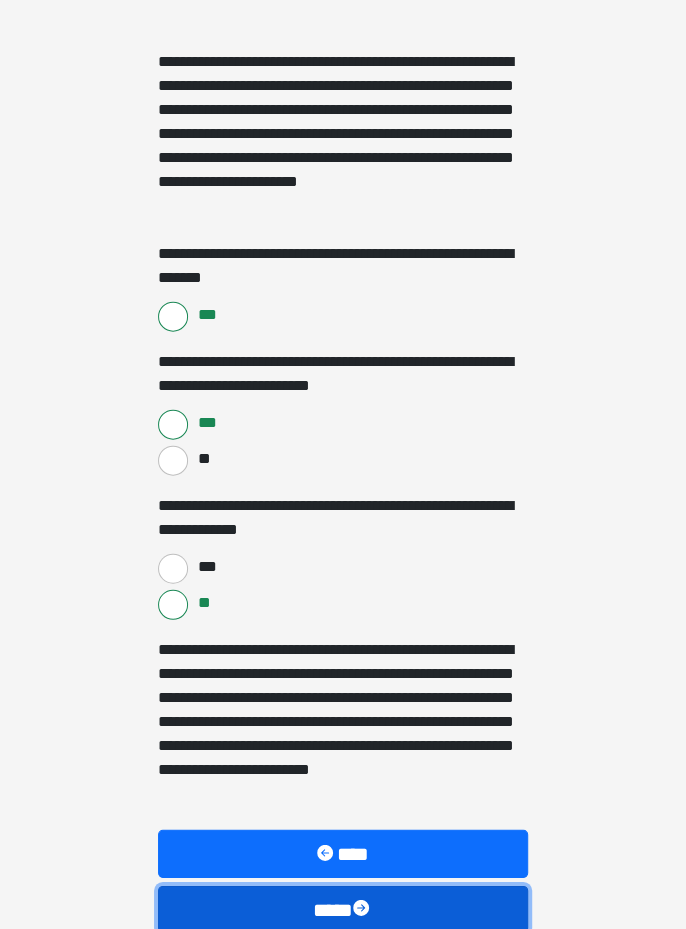 click on "****" at bounding box center [343, 909] 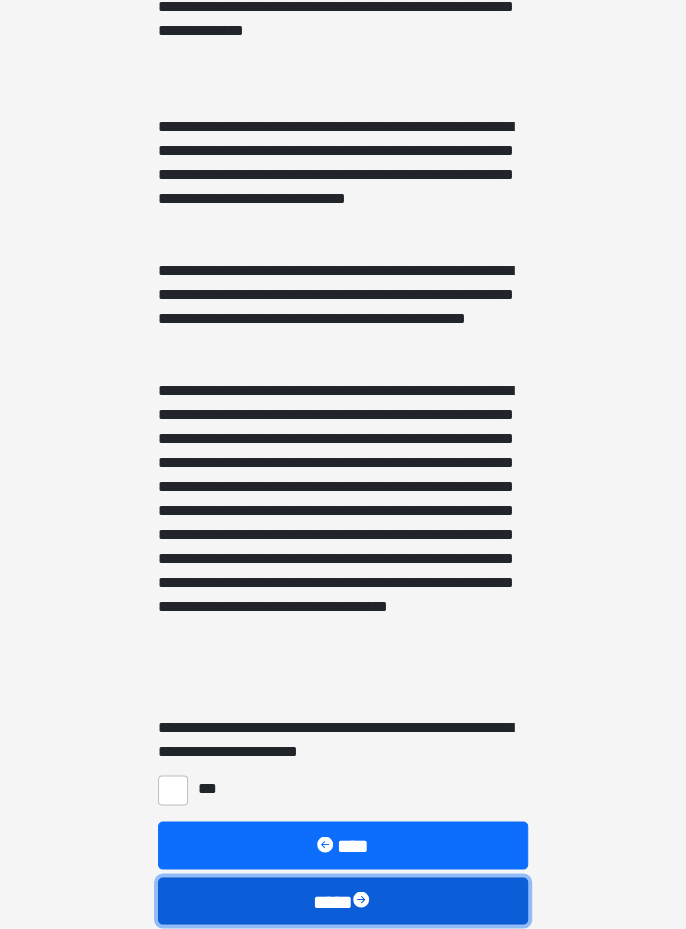 scroll, scrollTop: 526, scrollLeft: 0, axis: vertical 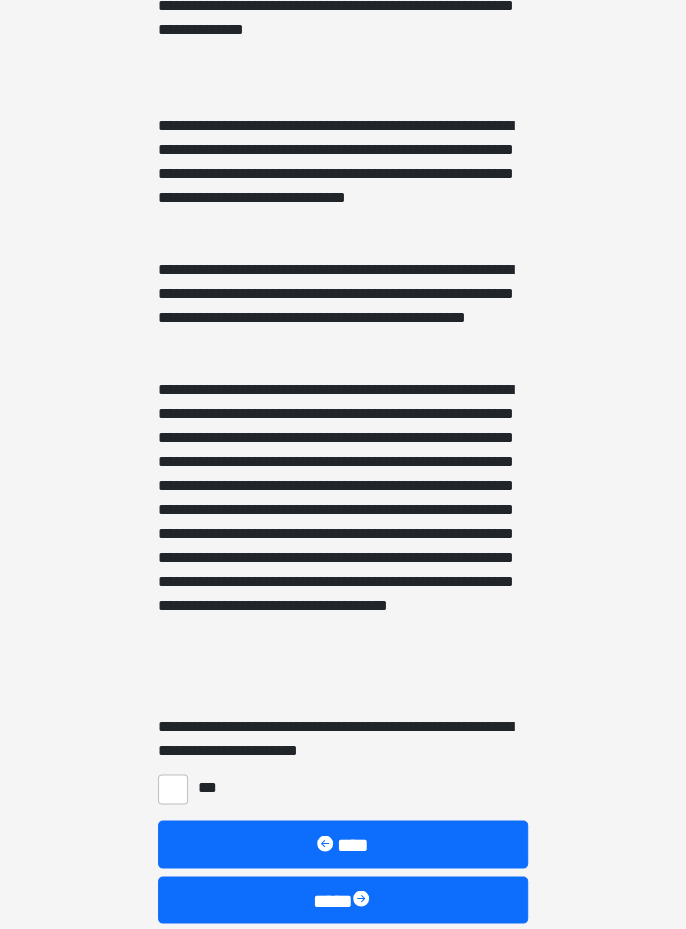 click on "***" at bounding box center (173, 789) 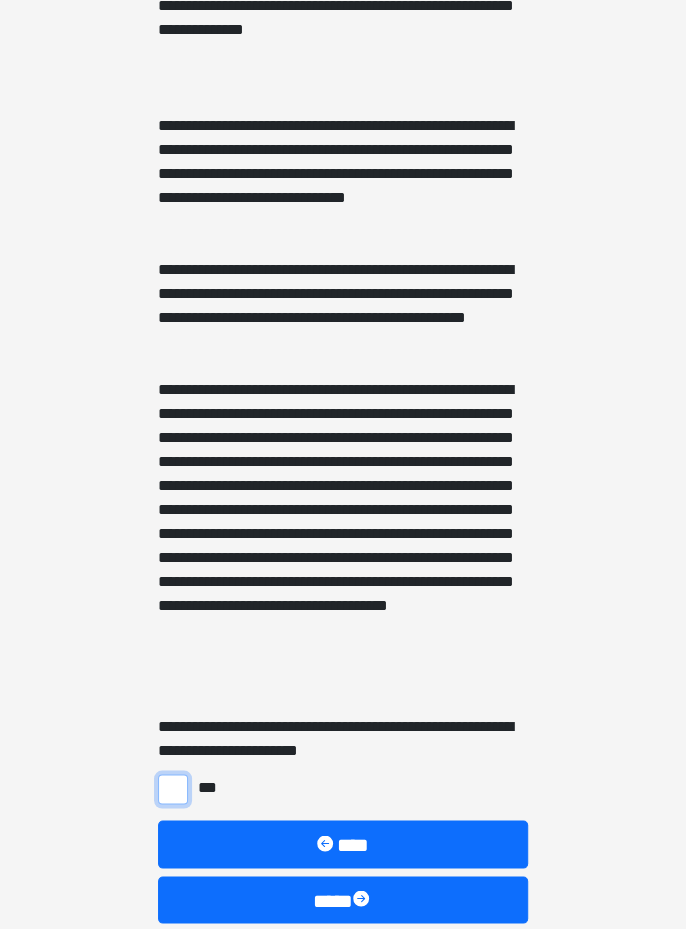 checkbox on "****" 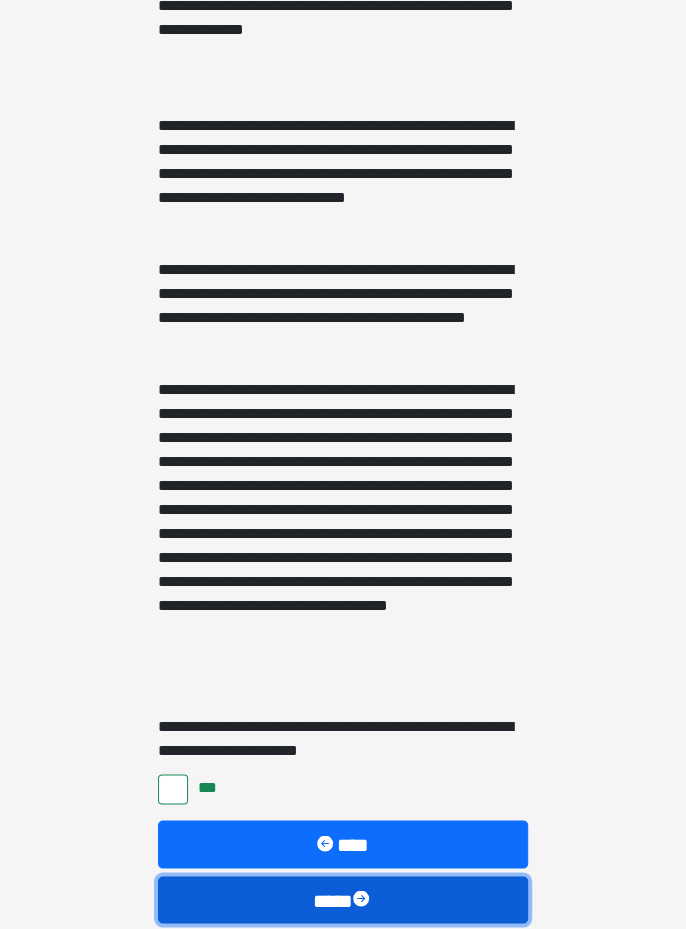 click on "****" at bounding box center (343, 899) 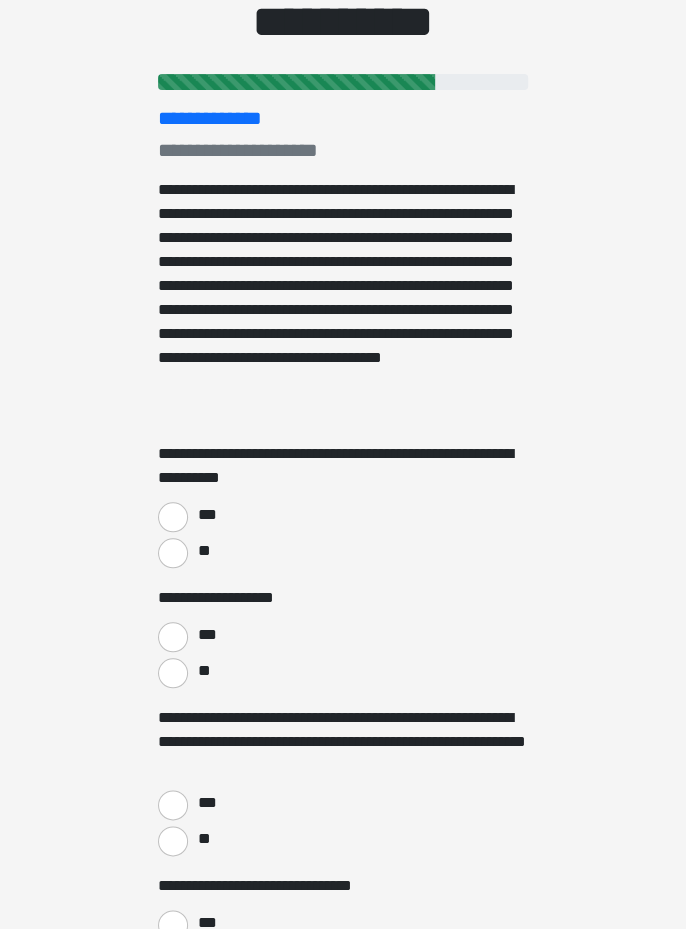 scroll, scrollTop: 174, scrollLeft: 0, axis: vertical 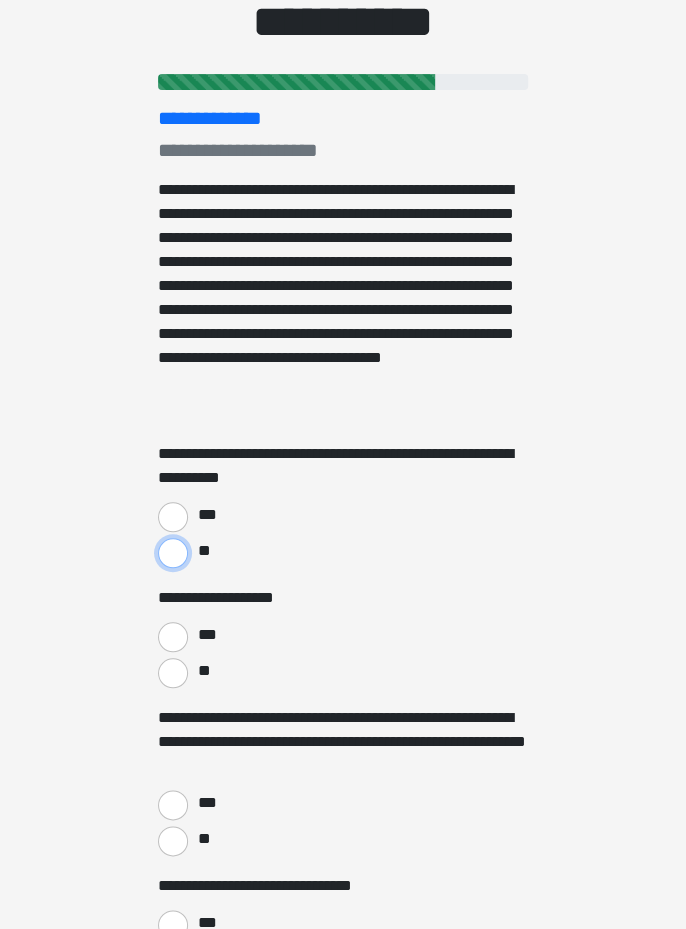 click on "**" at bounding box center [173, 553] 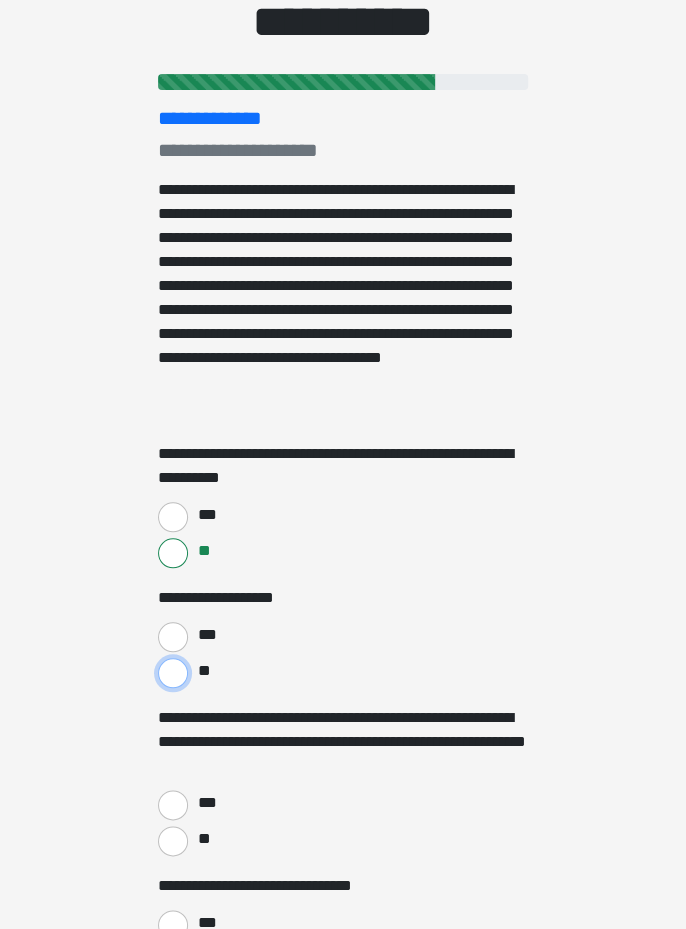 click on "**" at bounding box center (173, 673) 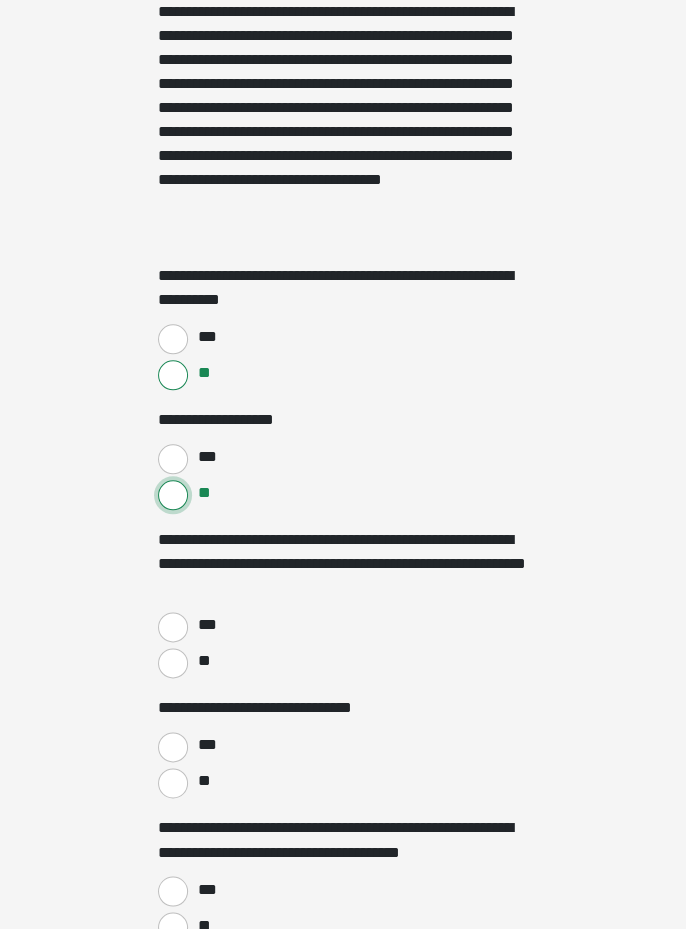 scroll, scrollTop: 353, scrollLeft: 0, axis: vertical 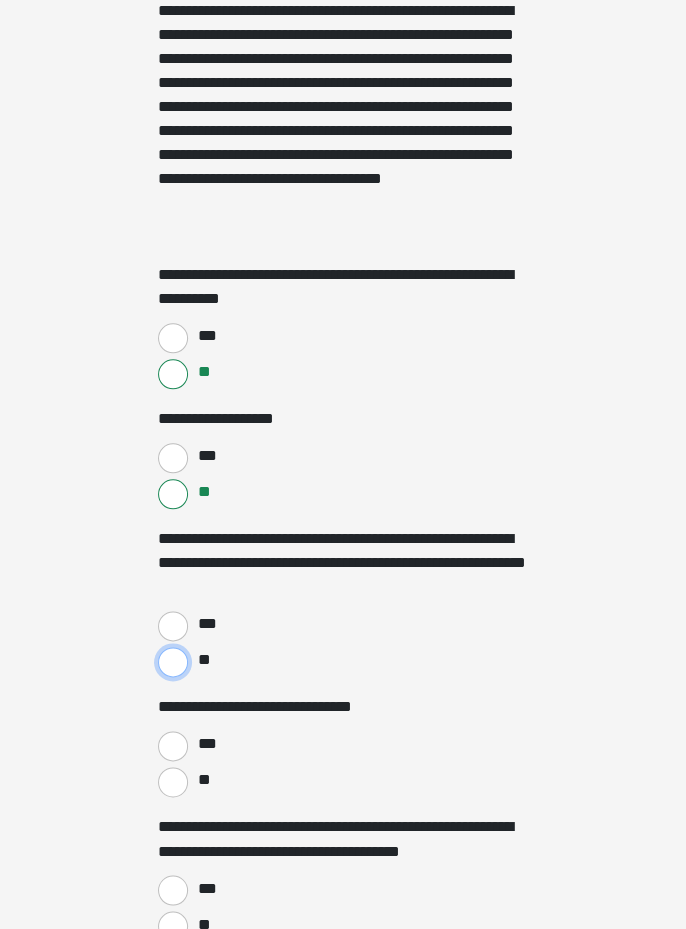 click on "**" at bounding box center [173, 662] 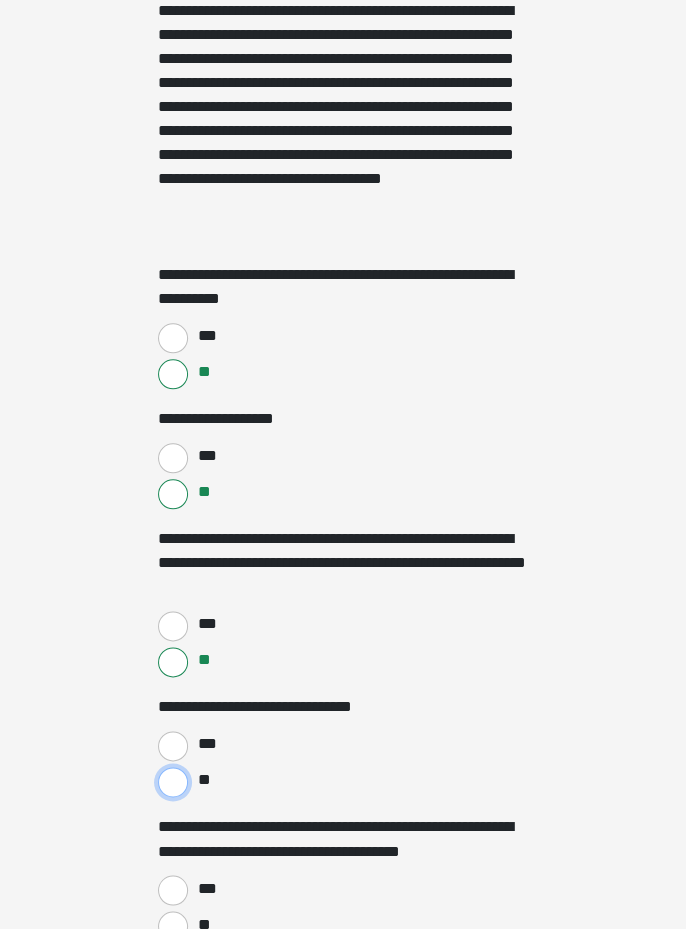 click on "**" at bounding box center (173, 782) 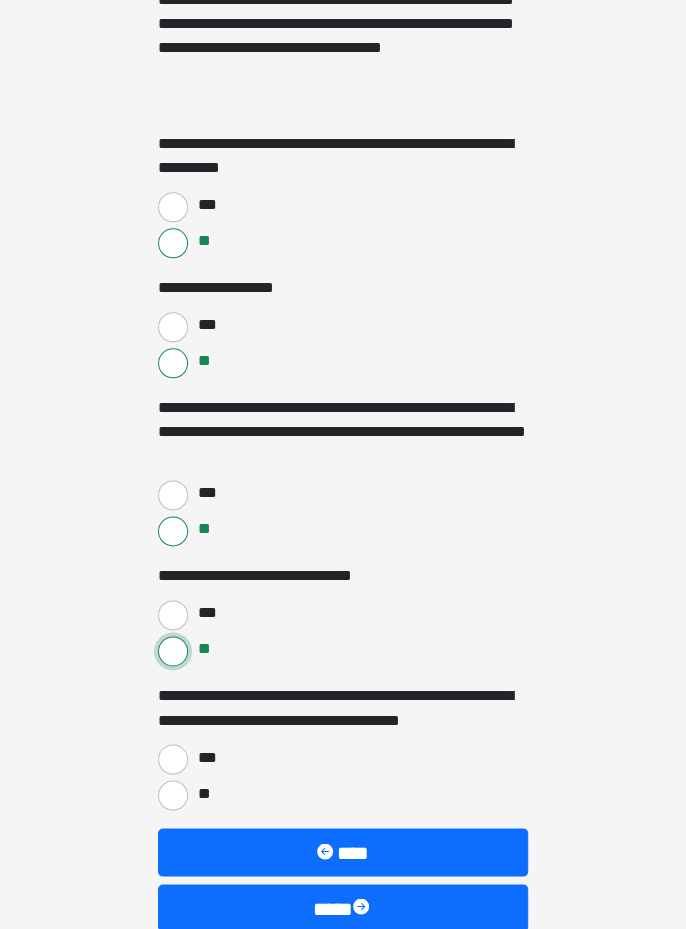 scroll, scrollTop: 492, scrollLeft: 0, axis: vertical 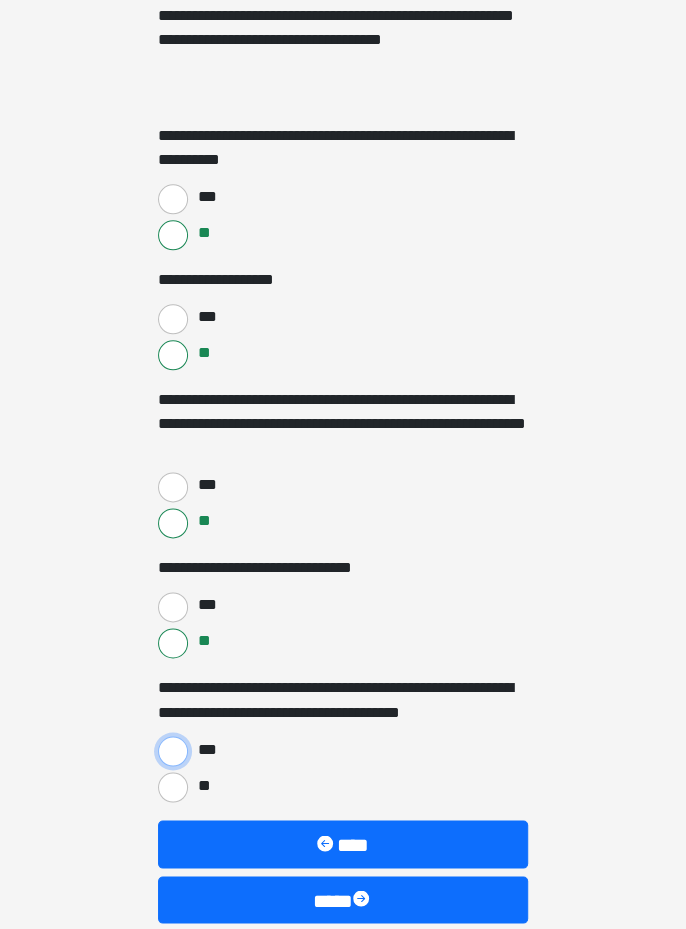 click on "***" at bounding box center [173, 751] 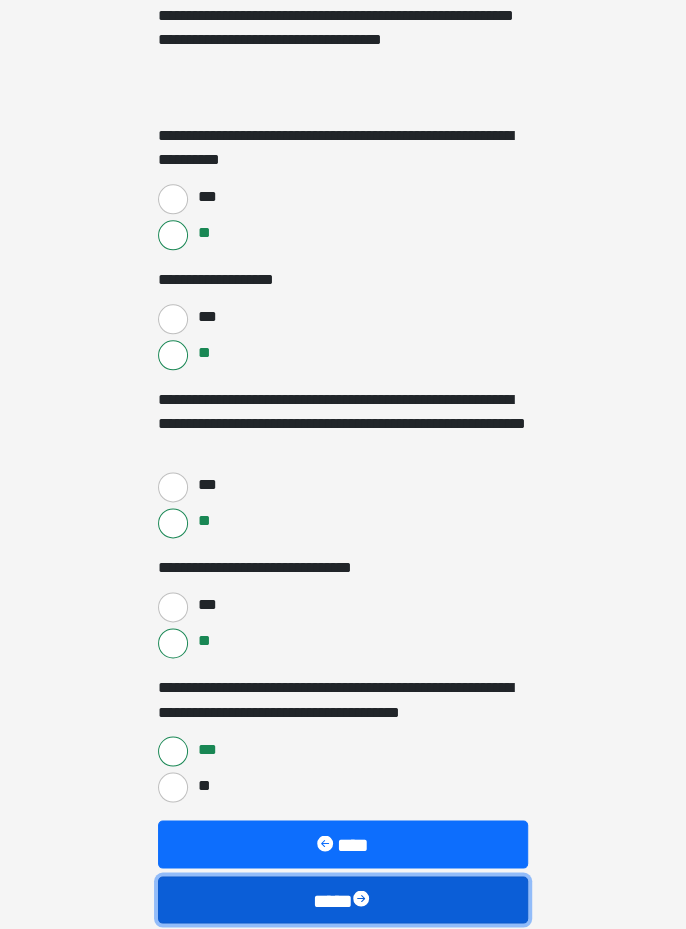 click on "****" at bounding box center [343, 899] 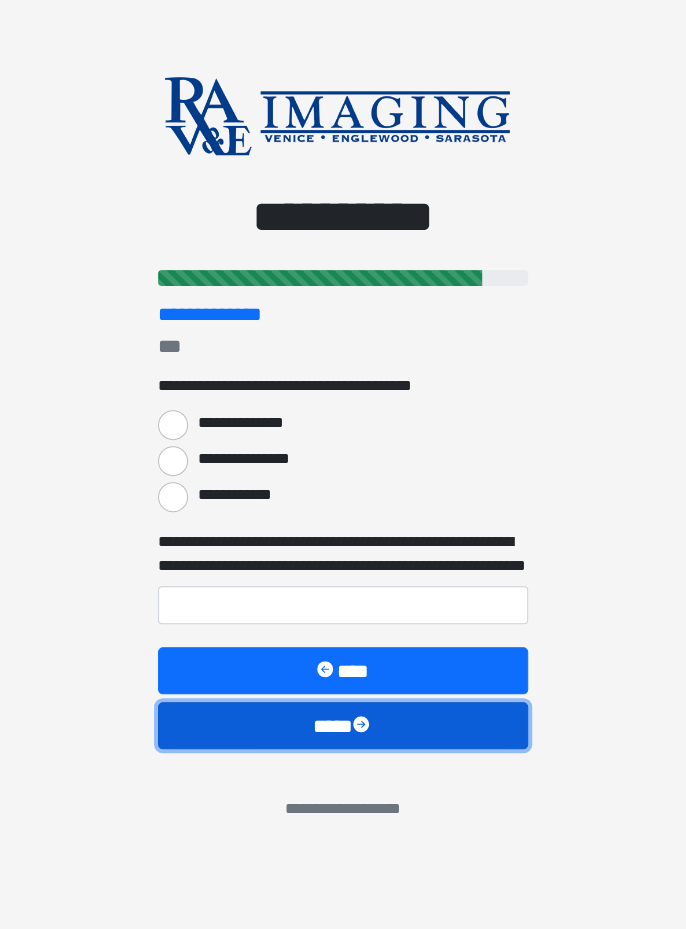 scroll, scrollTop: 0, scrollLeft: 0, axis: both 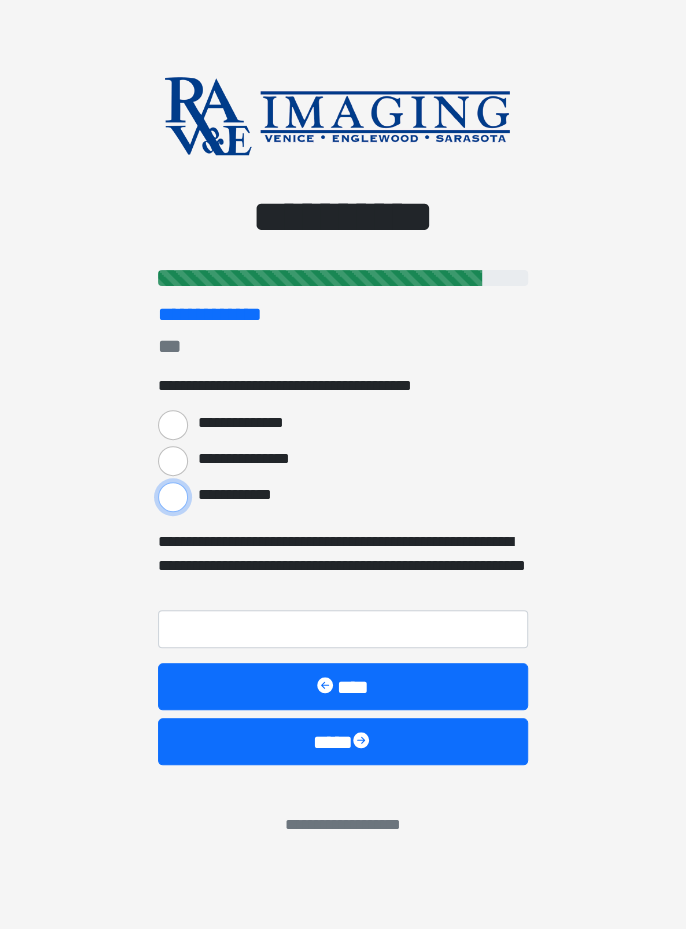 click on "**********" at bounding box center (173, 497) 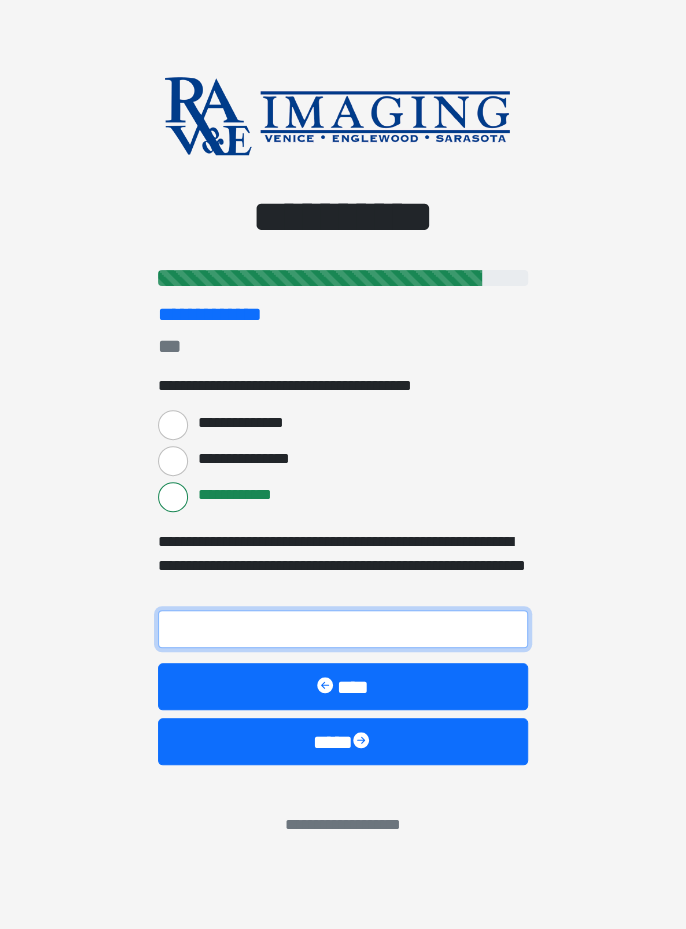 click on "**********" at bounding box center (343, 629) 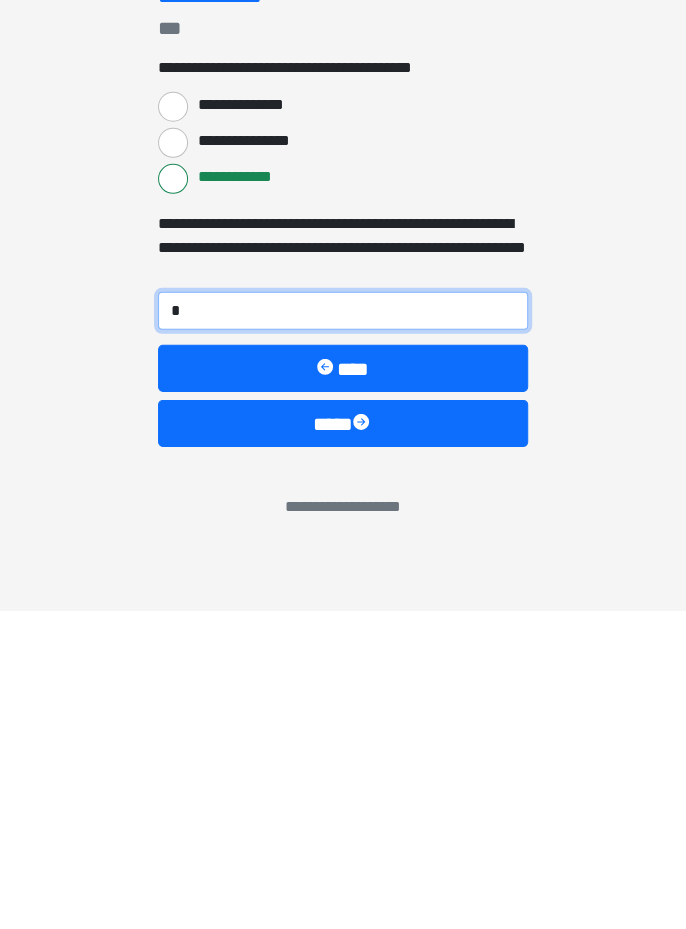 type on "**" 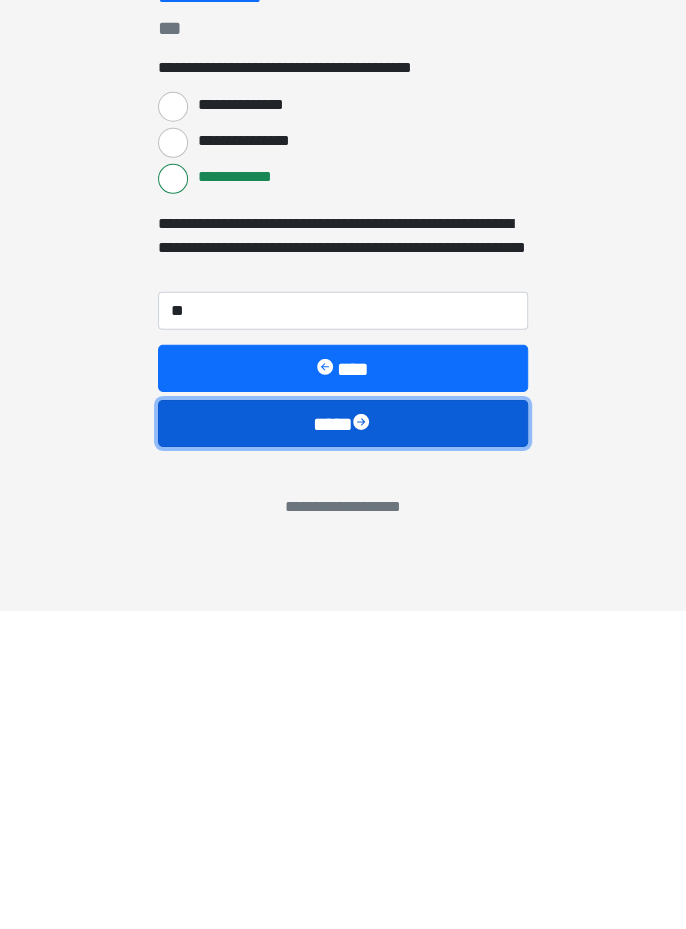 click on "****" at bounding box center (343, 741) 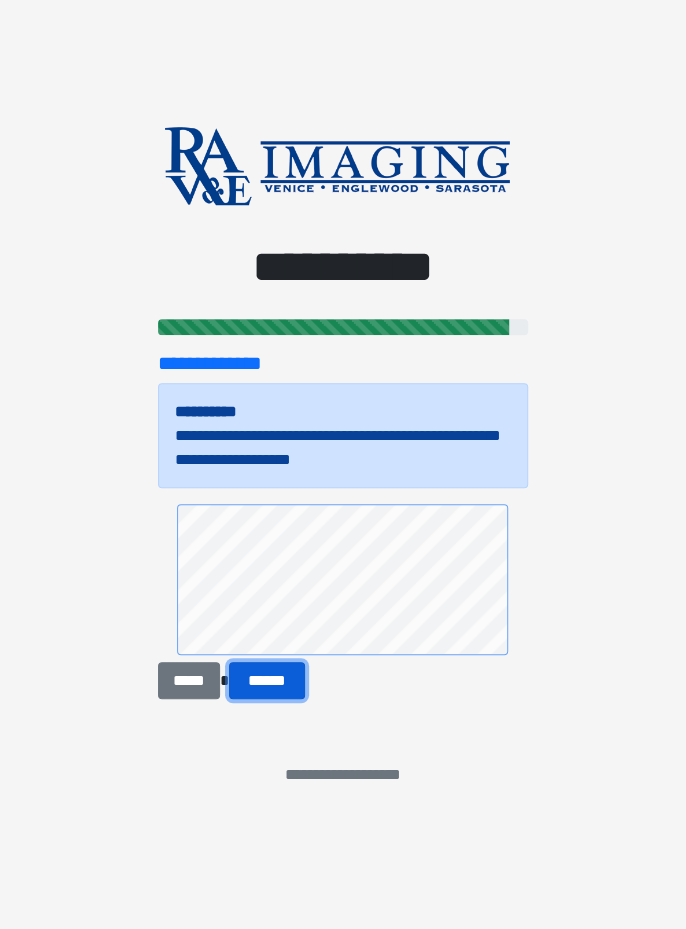 click on "******" at bounding box center [267, 680] 